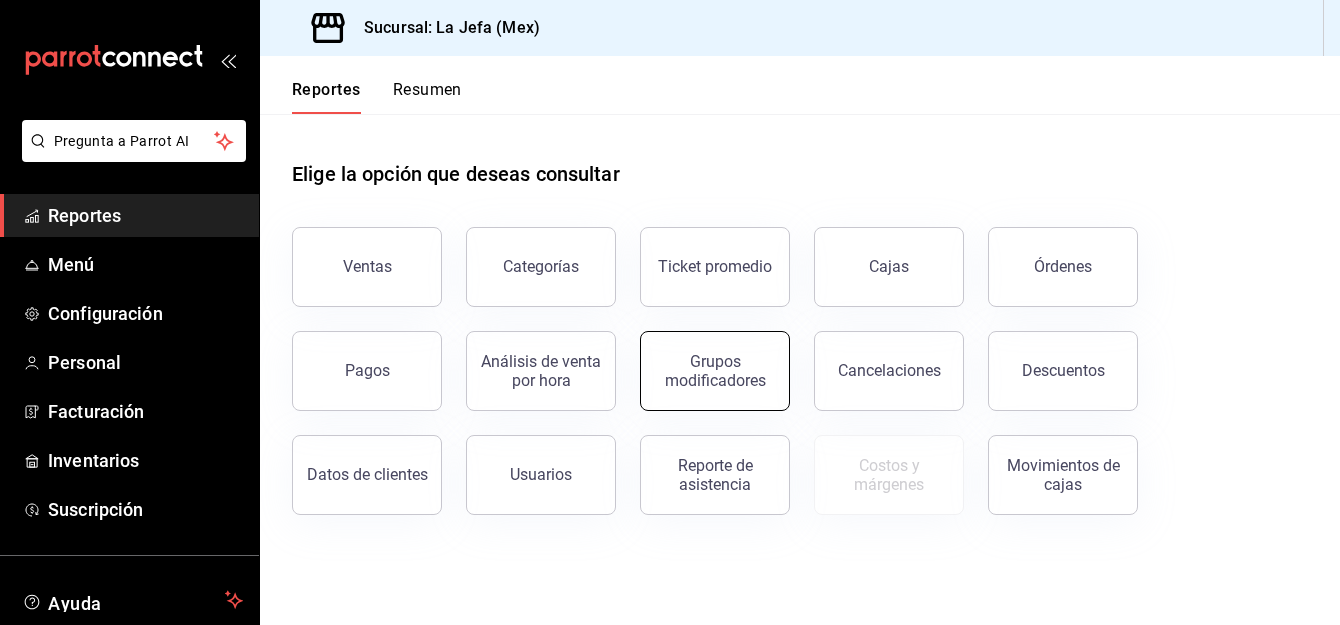 scroll, scrollTop: 0, scrollLeft: 0, axis: both 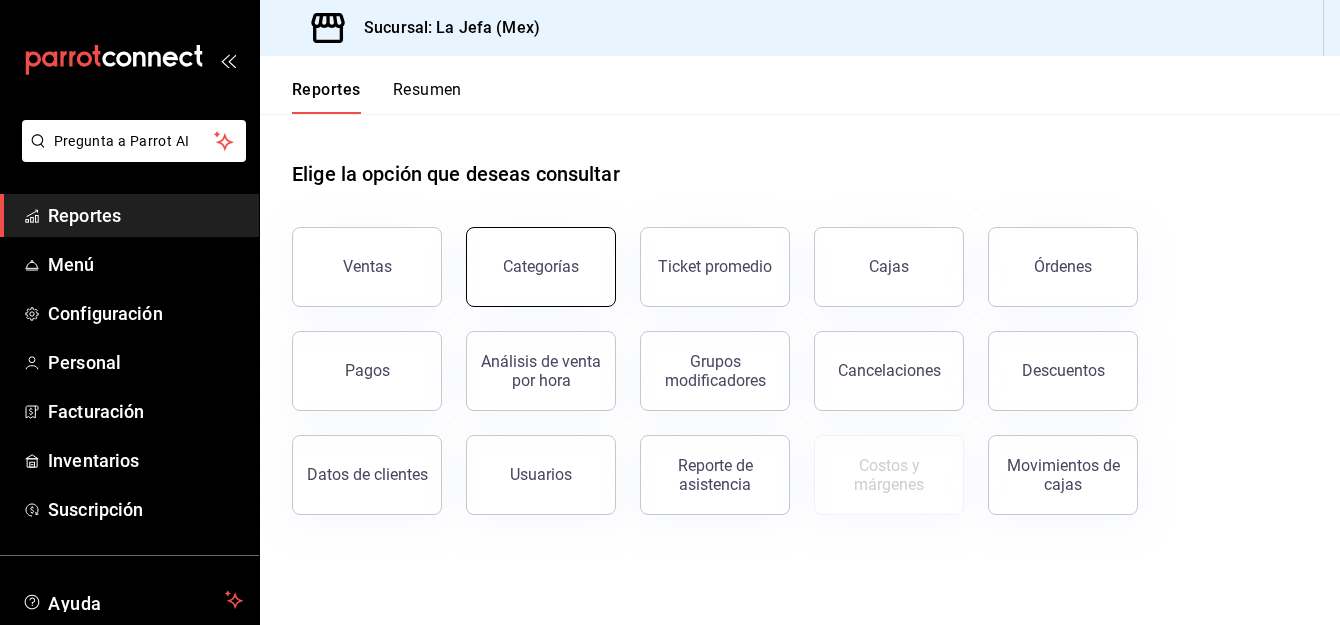 click on "Categorías" at bounding box center [541, 267] 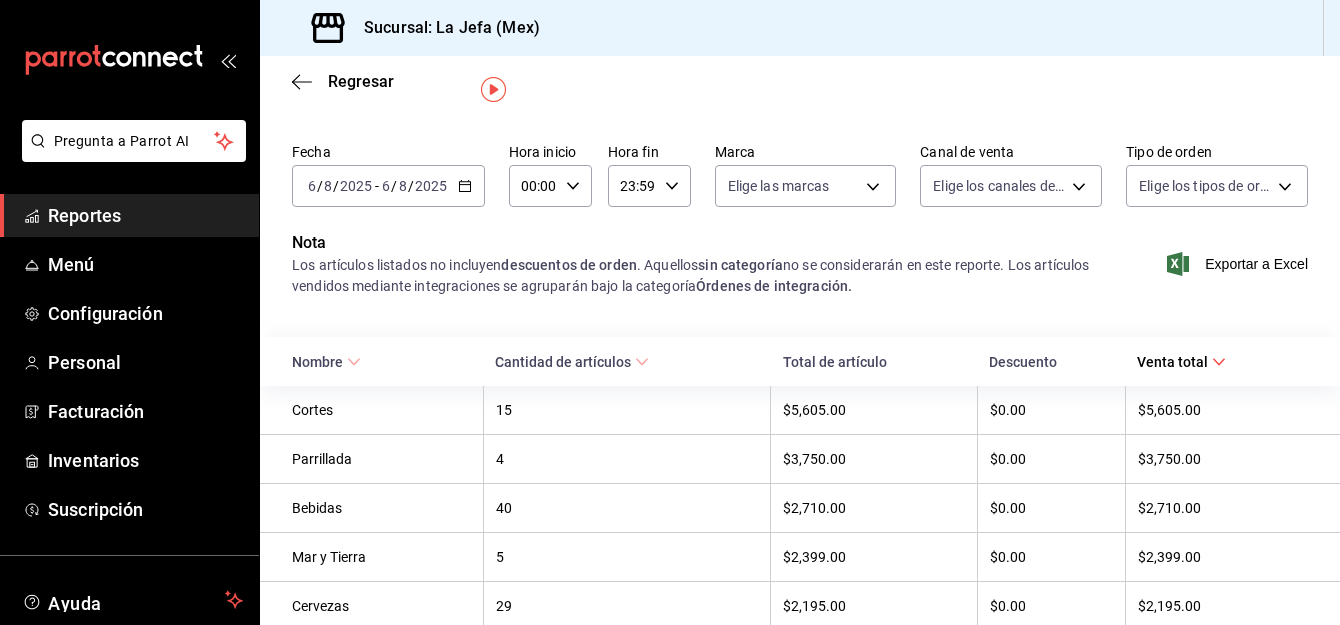 scroll, scrollTop: 47, scrollLeft: 0, axis: vertical 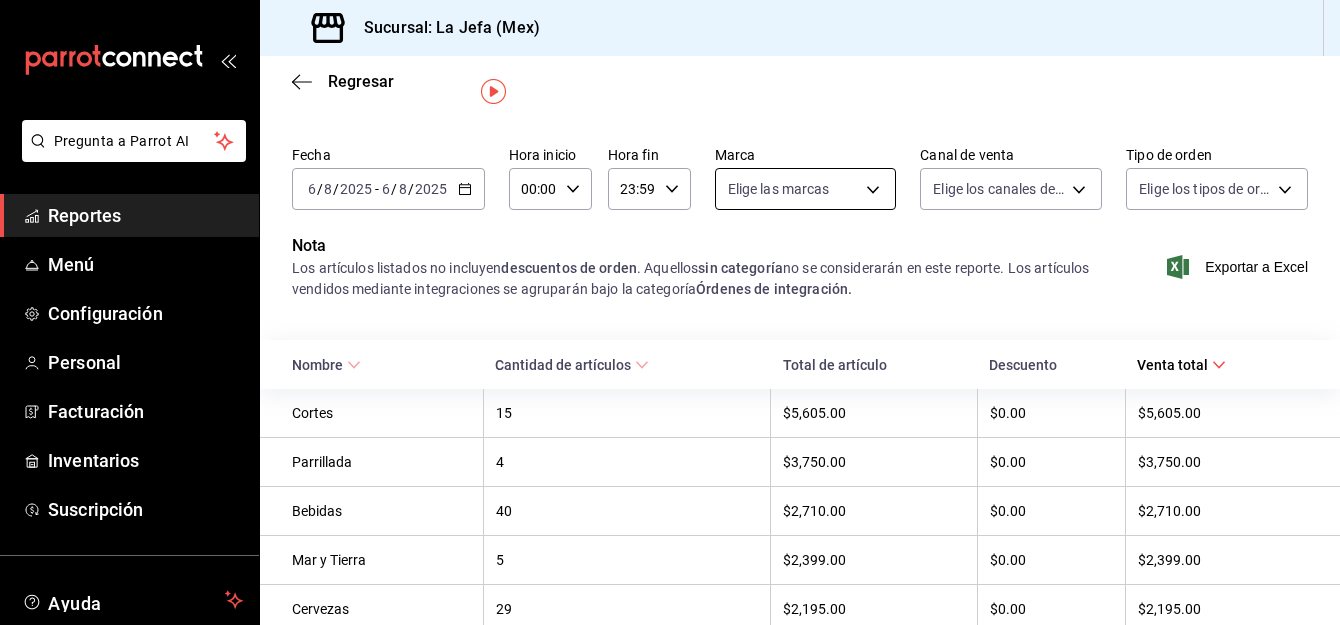 click on "Pregunta a Parrot AI Reportes   Menú   Configuración   Personal   Facturación   Inventarios   Suscripción   Ayuda Recomienda Parrot   [FIRST] [LAST]   Sugerir nueva función   Sucursal: La Jefa ([COUNTRY]) Regresar Venta por categoría Fecha 2025-08-06 06/08/2025 - 06/08/2025 06/08/2025 Hora inicio 00:00 Hora inicio Hora fin 23:59 Hora fin Marca Elige las marcas Canal de venta Elige los canales de venta Tipo de orden Elige los tipos de orden Nota Los artículos listados no incluyen  descuentos de orden . Aquellos  sin categoría  no se considerarán en este reporte. Los artículos vendidos mediante integraciones se agruparán bajo la categoría  Órdenes de integración. Exportar a Excel Nombre Cantidad de artículos Total de artículo Descuento Venta total Cortes 15 $5,605.00 $0.00 $5,605.00 Parrillada 4 $3,750.00 $0.00 $3,750.00 Bebidas 40 $2,710.00 $0.00 $2,710.00 Mar y Tierra 5 $2,399.00 $0.00 $2,399.00 Cervezas 29 $2,195.00 $0.00 $2,195.00 Entradas 16 $1,750.00 $0.00 $1,750.00 Sopas 20 $1,730.00 $0.00 13" at bounding box center [670, 312] 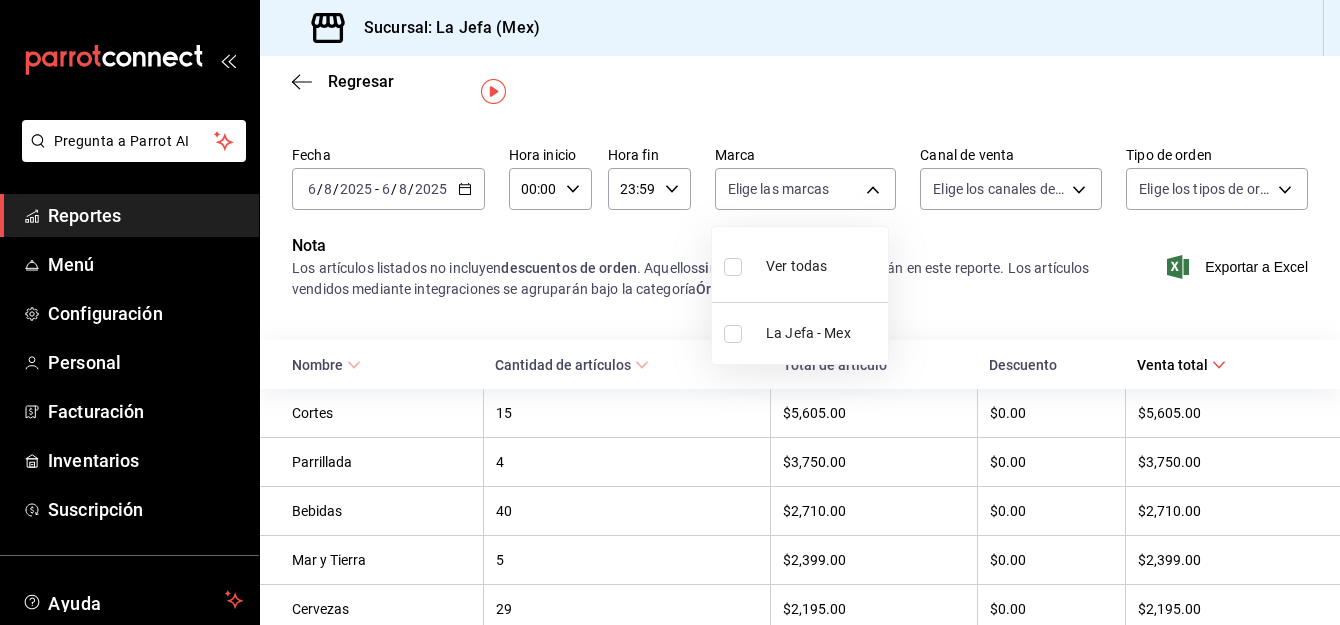 click at bounding box center [733, 334] 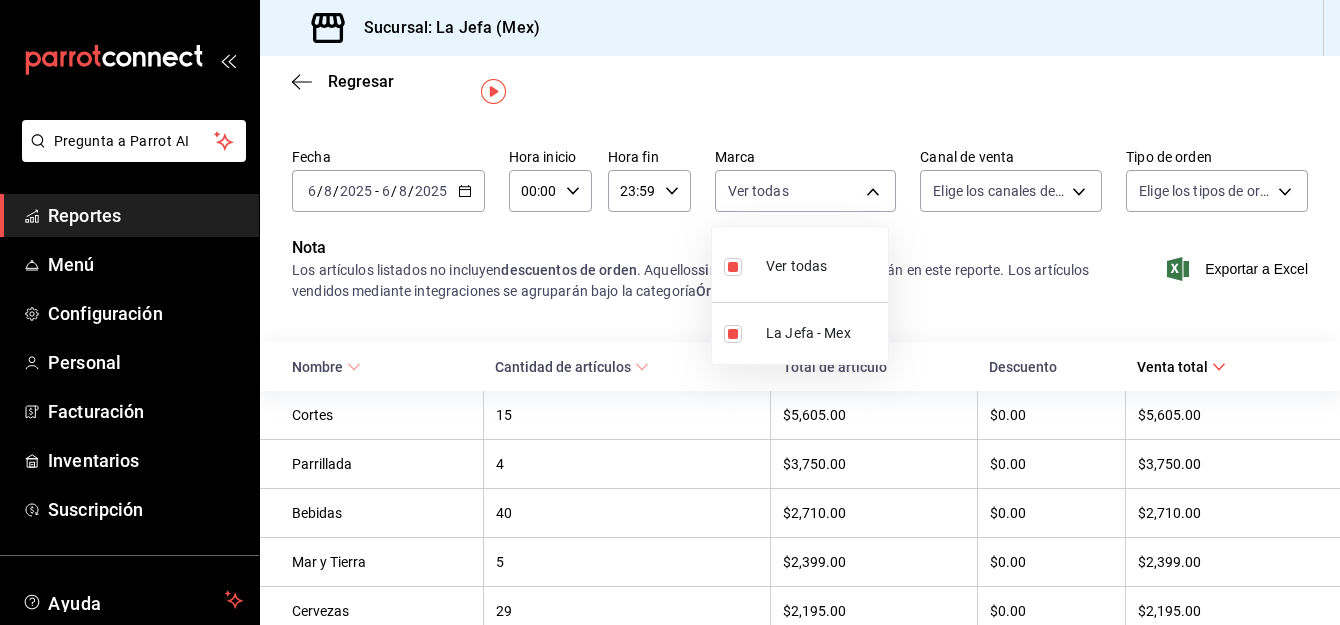 scroll, scrollTop: 47, scrollLeft: 0, axis: vertical 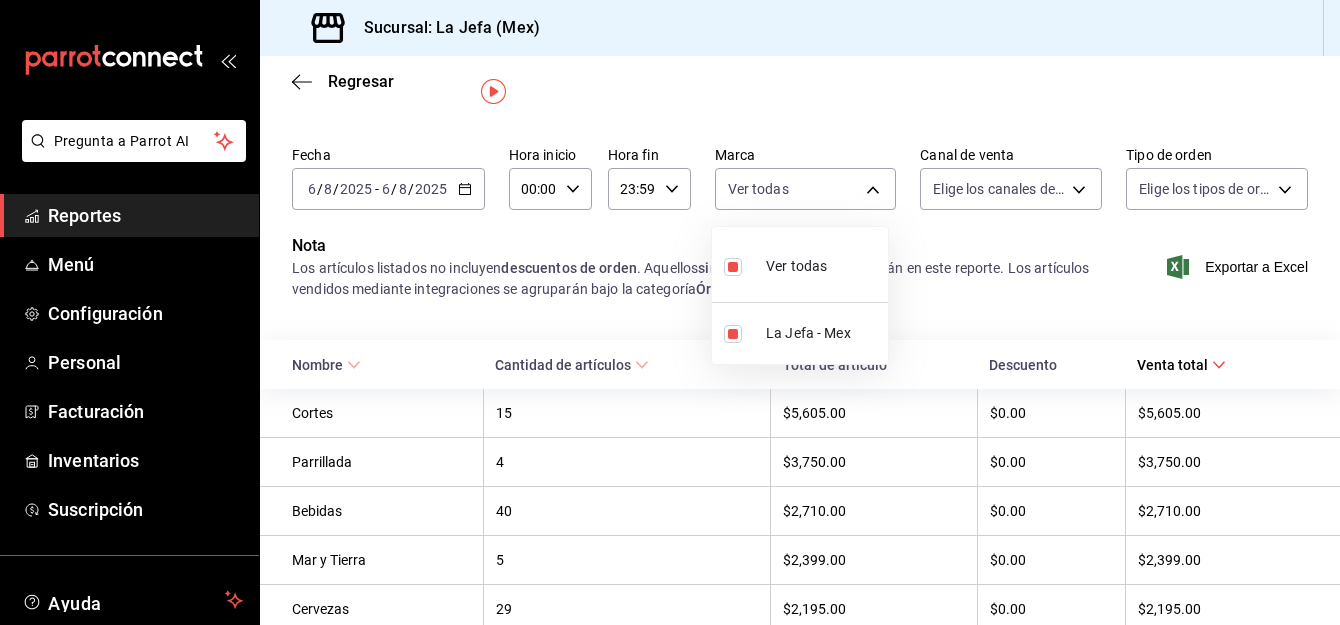 click at bounding box center (670, 312) 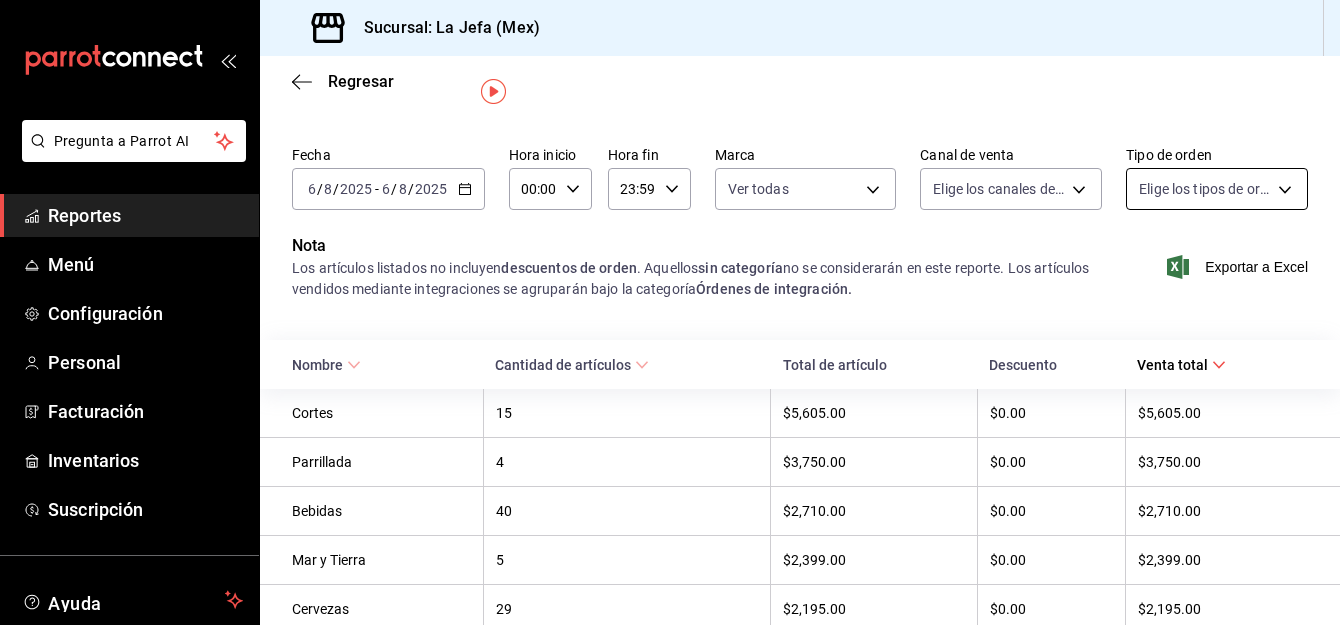 click on "Pregunta a Parrot AI Reportes   Menú   Configuración   Personal   Facturación   Inventarios   Suscripción   Ayuda Recomienda Parrot   [FIRST] [LAST]   Sugerir nueva función   Sucursal: La Jefa ([COUNTRY]) Regresar Venta por categoría Fecha 2025-08-06 06/08/2025 - 06/08/2025 06/08/2025 Hora inicio 00:00 Hora inicio Hora fin 23:59 Hora fin Marca Ver todas 38fedeeb-86da-4c9a-b243-ae0611d749b2 Canal de venta Elige los canales de venta Tipo de orden Elige los tipos de orden Nota Los artículos listados no incluyen  descuentos de orden . Aquellos  sin categoría  no se considerarán en este reporte. Los artículos vendidos mediante integraciones se agruparán bajo la categoría  Órdenes de integración. Exportar a Excel Nombre Cantidad de artículos Total de artículo Descuento Venta total Cortes 15 $5,605.00 $0.00 $5,605.00 Parrillada 4 $3,750.00 $0.00 $3,750.00 Bebidas 40 $2,710.00 $0.00 $2,710.00 Mar y Tierra 5 $2,399.00 $0.00 $2,399.00 Cervezas 29 $2,195.00 $0.00 $2,195.00 Entradas 16 $1,750.00 $0.00 Sopas 5" at bounding box center (670, 312) 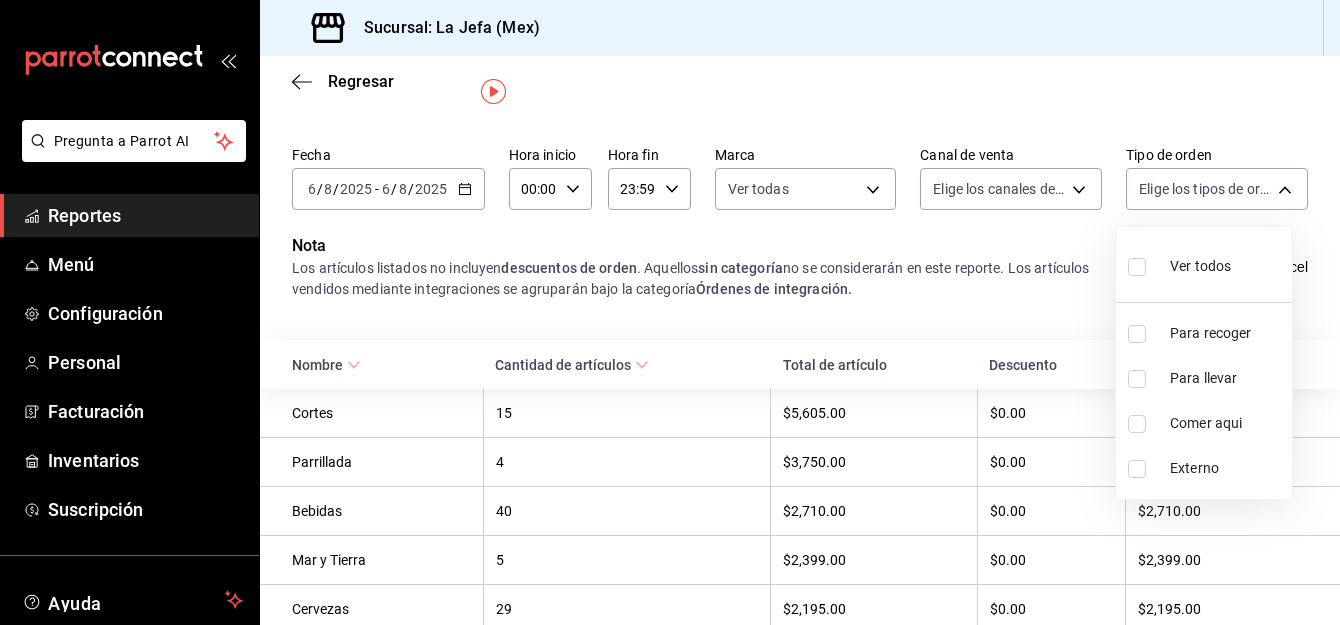 click at bounding box center [670, 312] 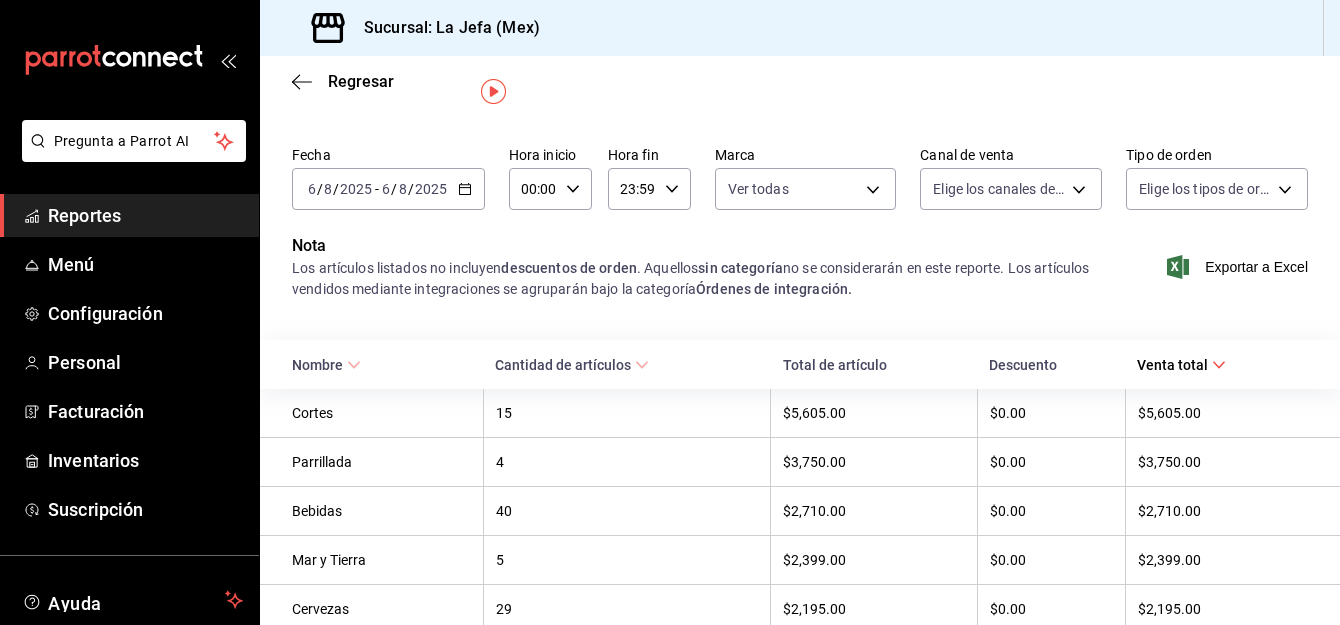 click on "Pregunta a Parrot AI Reportes   Menú   Configuración   Personal   Facturación   Inventarios   Suscripción   Ayuda Recomienda Parrot   [FIRST] [LAST]   Sugerir nueva función   Sucursal: La Jefa ([COUNTRY]) Regresar Venta por categoría Fecha 2025-08-06 06/08/2025 - 06/08/2025 06/08/2025 Hora inicio 00:00 Hora inicio Hora fin 23:59 Hora fin Marca Ver todas 38fedeeb-86da-4c9a-b243-ae0611d749b2 Canal de venta Elige los canales de venta Tipo de orden Elige los tipos de orden Nota Los artículos listados no incluyen  descuentos de orden . Aquellos  sin categoría  no se considerarán en este reporte. Los artículos vendidos mediante integraciones se agruparán bajo la categoría  Órdenes de integración. Exportar a Excel Nombre Cantidad de artículos Total de artículo Descuento Venta total Cortes 15 $5,605.00 $0.00 $5,605.00 Parrillada 4 $3,750.00 $0.00 $3,750.00 Bebidas 40 $2,710.00 $0.00 $2,710.00 Mar y Tierra 5 $2,399.00 $0.00 $2,399.00 Cervezas 29 $2,195.00 $0.00 $2,195.00 Entradas 16 $1,750.00 $0.00 Sopas 5" at bounding box center [670, 312] 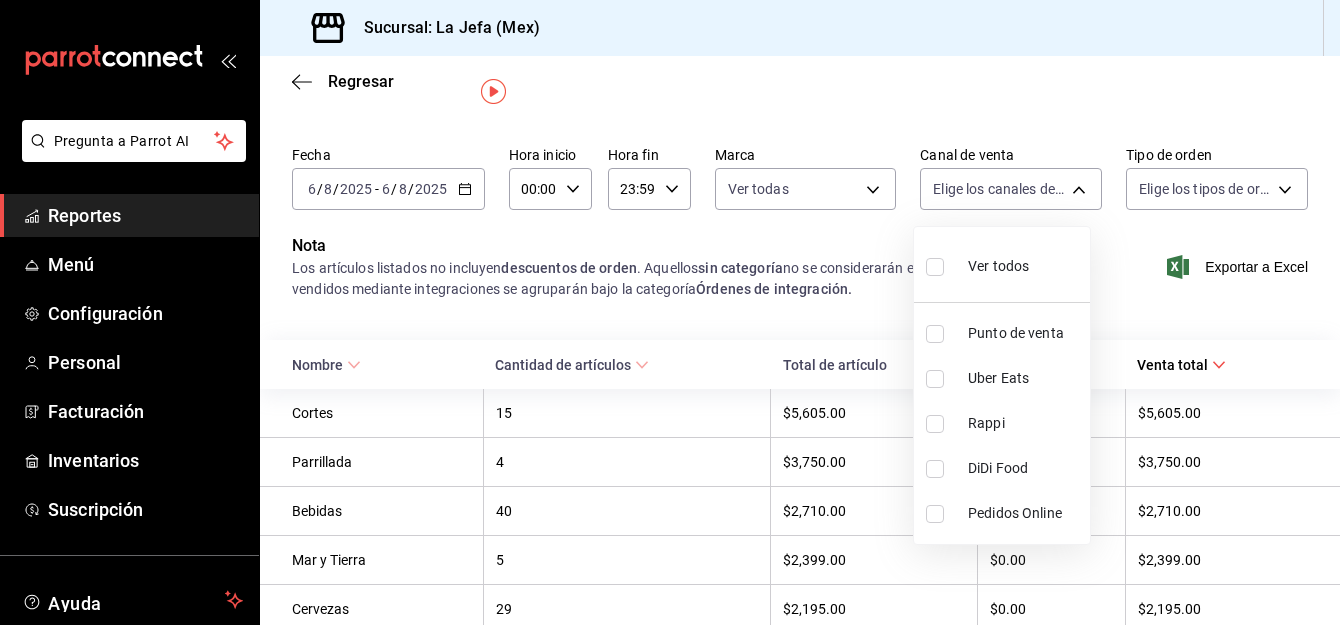 click at bounding box center (670, 312) 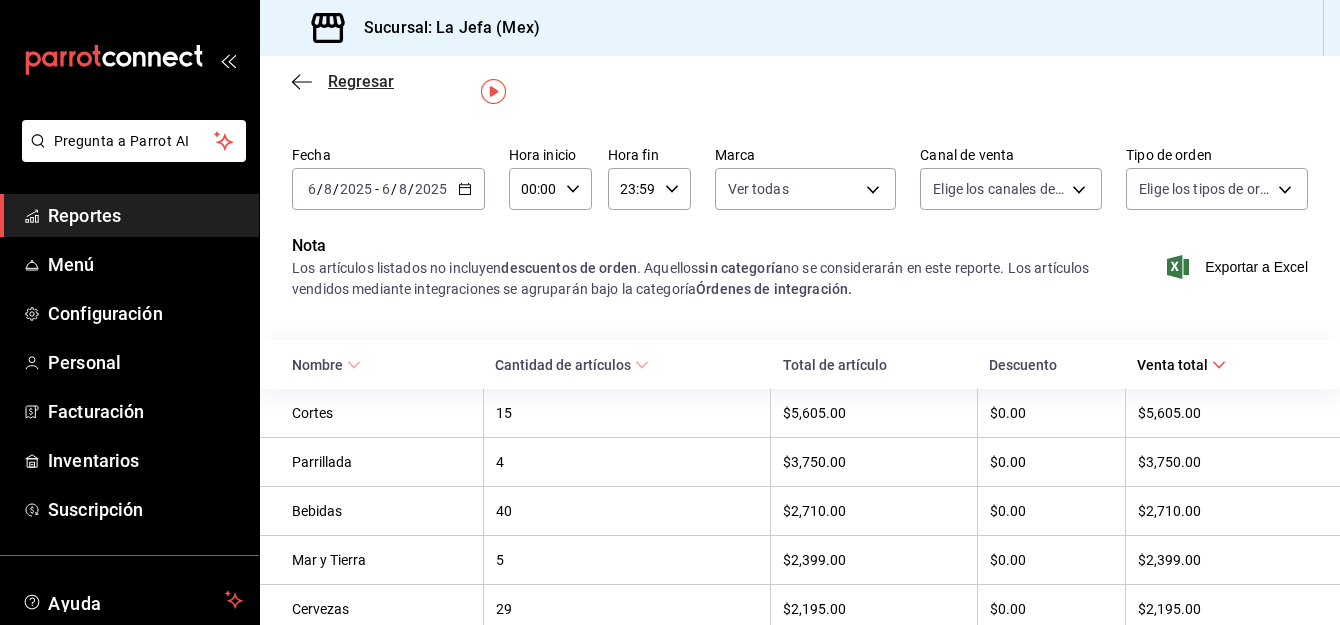 click 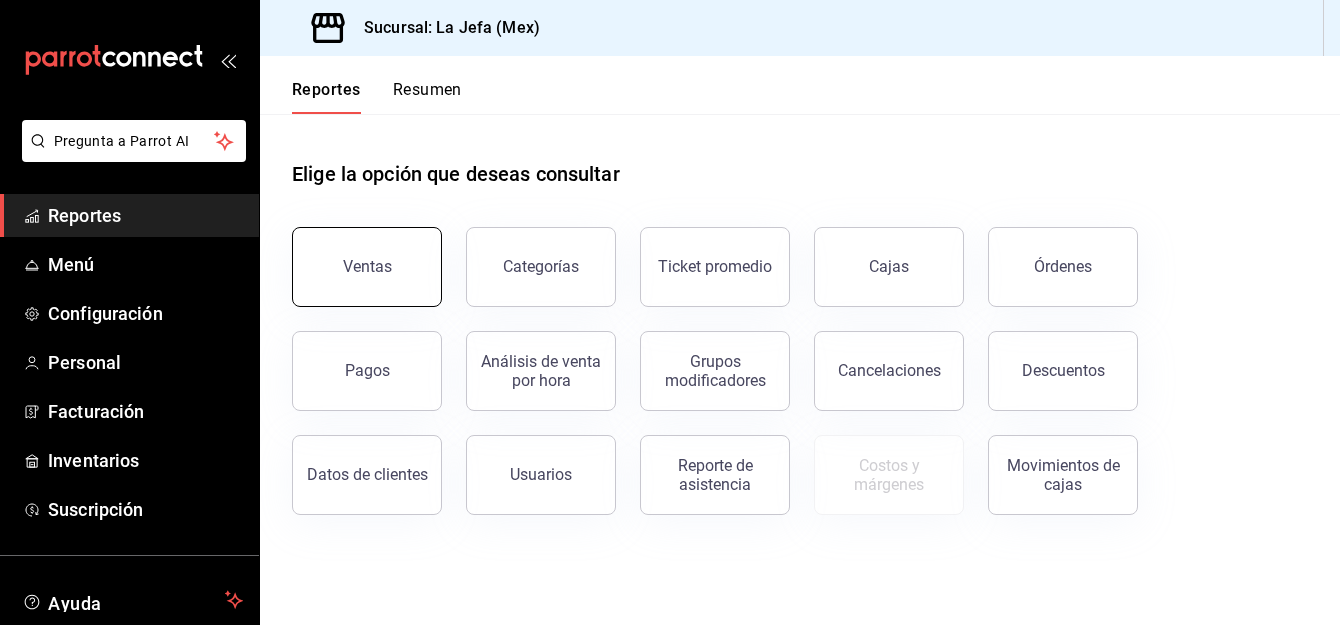 click on "Ventas" at bounding box center [367, 266] 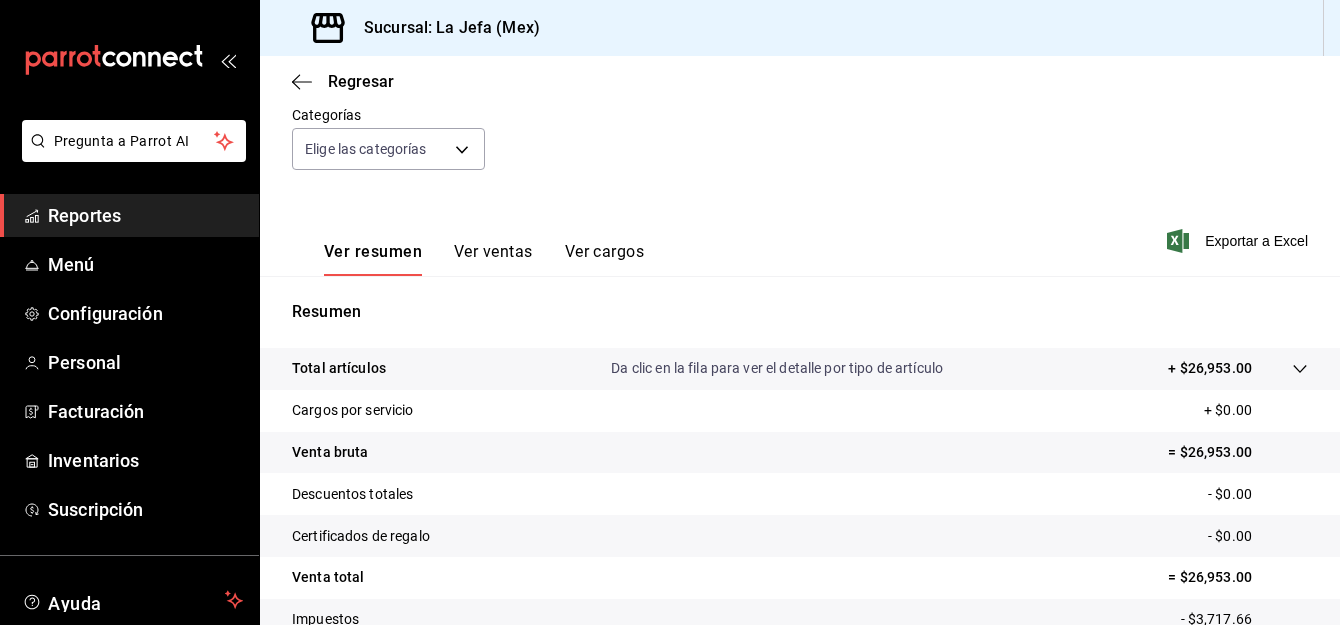 scroll, scrollTop: 186, scrollLeft: 0, axis: vertical 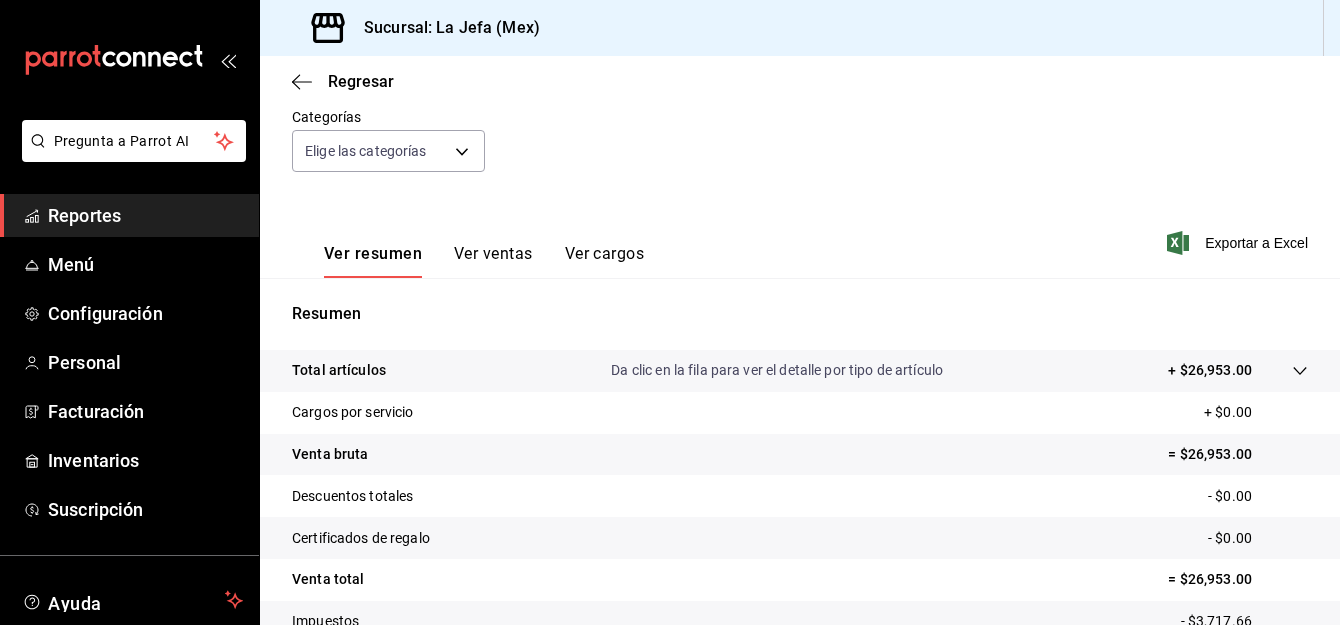 click on "Ver ventas" at bounding box center (493, 261) 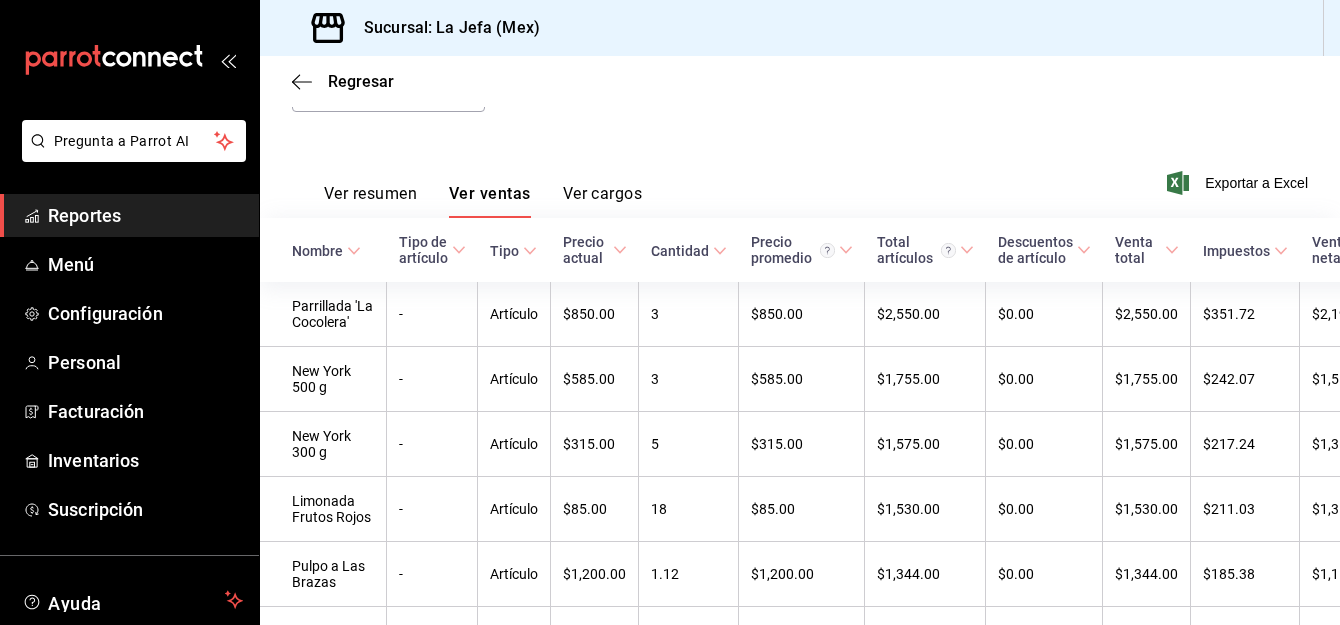 scroll, scrollTop: 0, scrollLeft: 0, axis: both 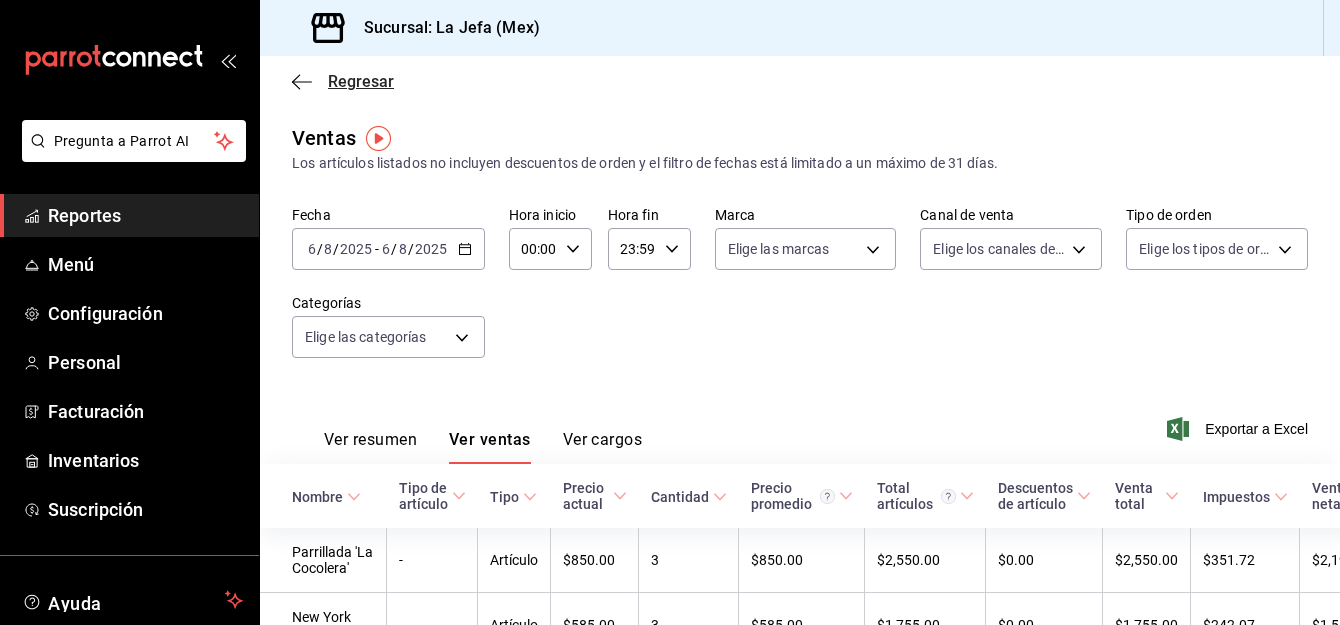 click 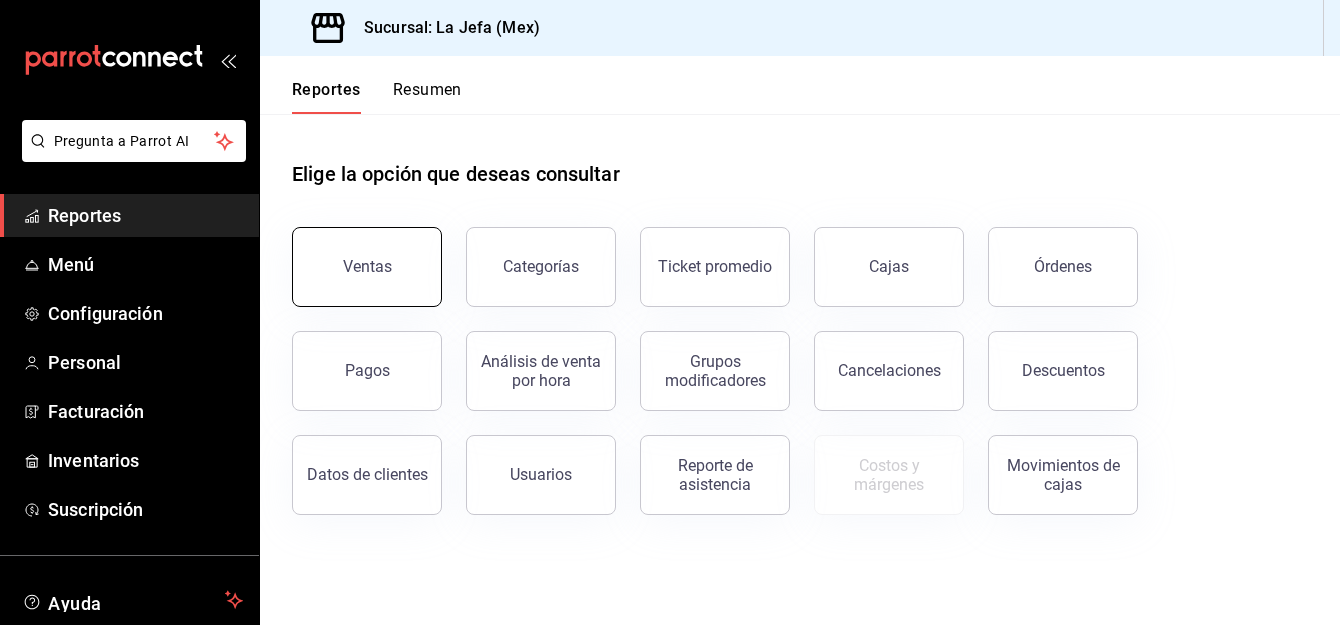 click on "Ventas" at bounding box center (367, 267) 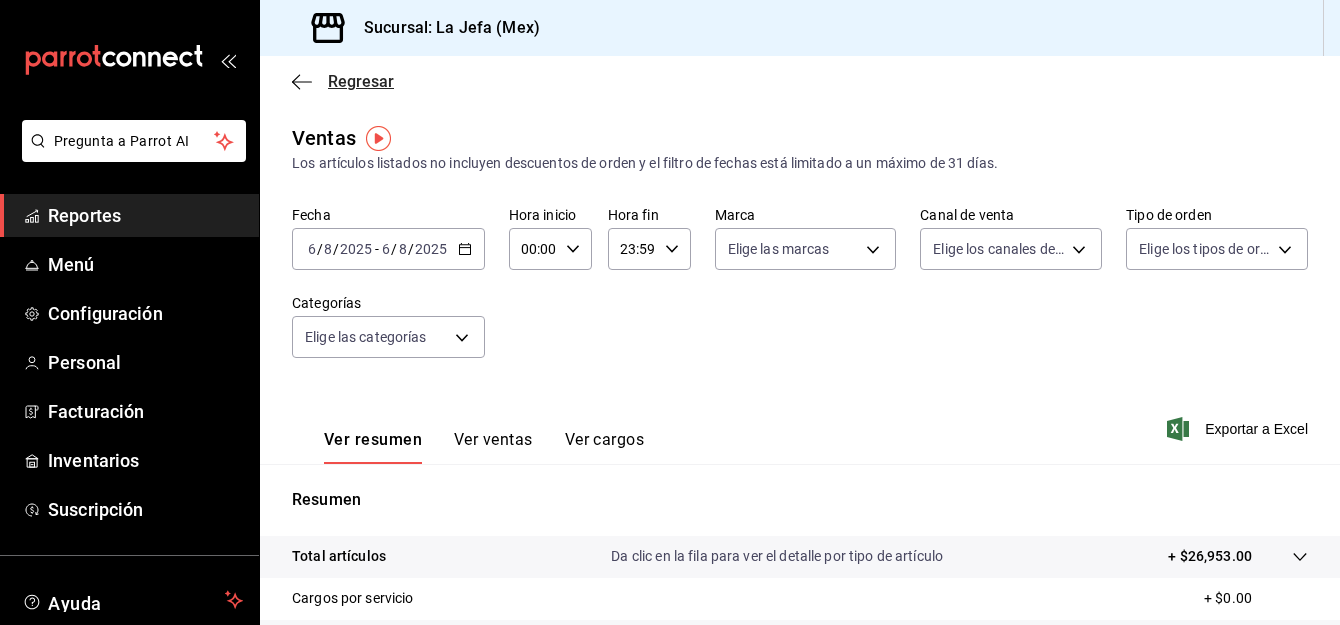 click 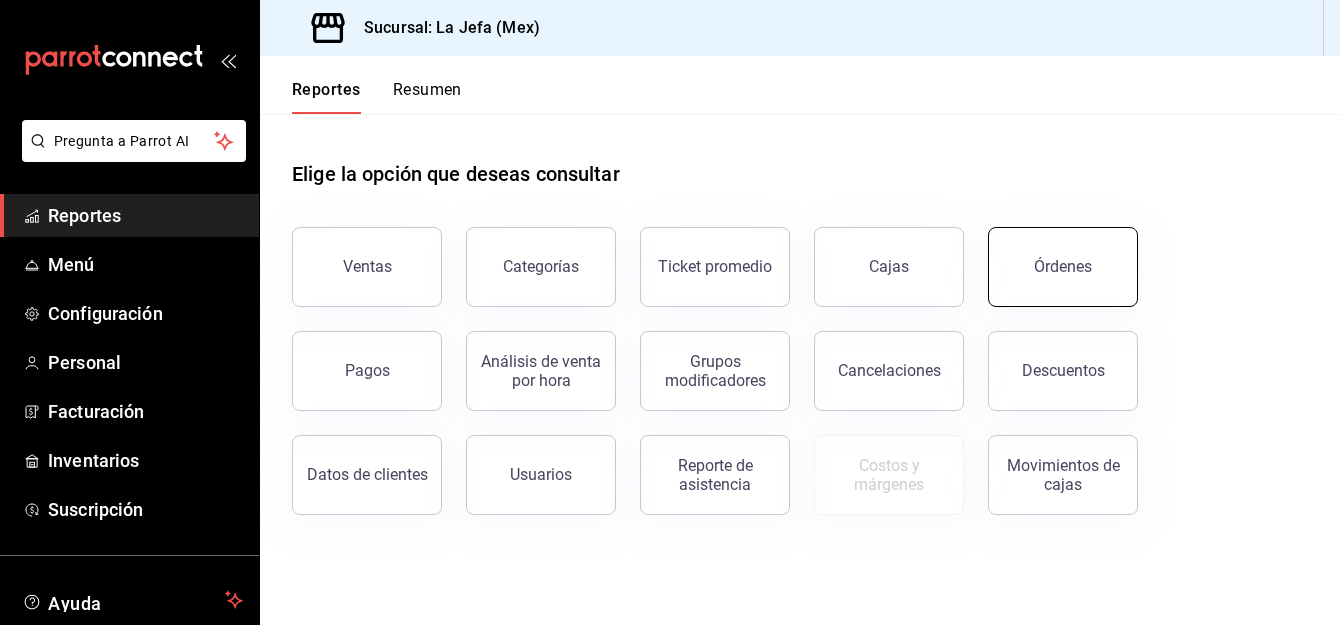 click on "Órdenes" at bounding box center [1063, 267] 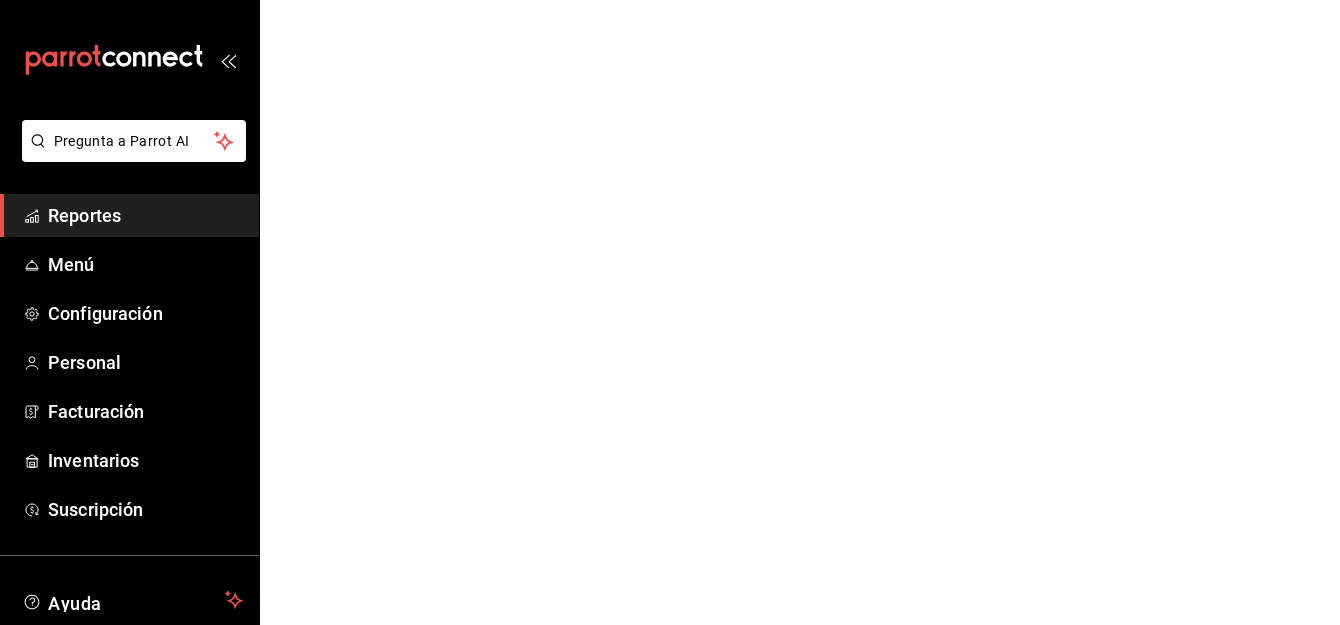 click on "Reportes" at bounding box center [145, 215] 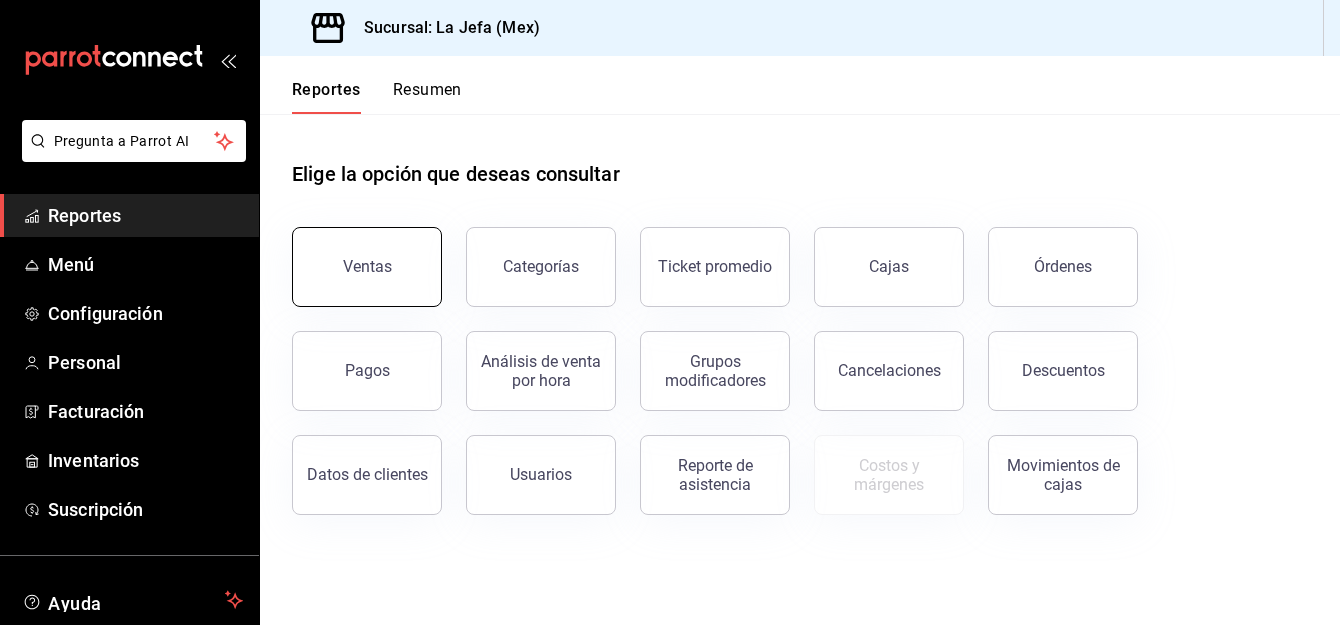 click on "Ventas" at bounding box center (367, 267) 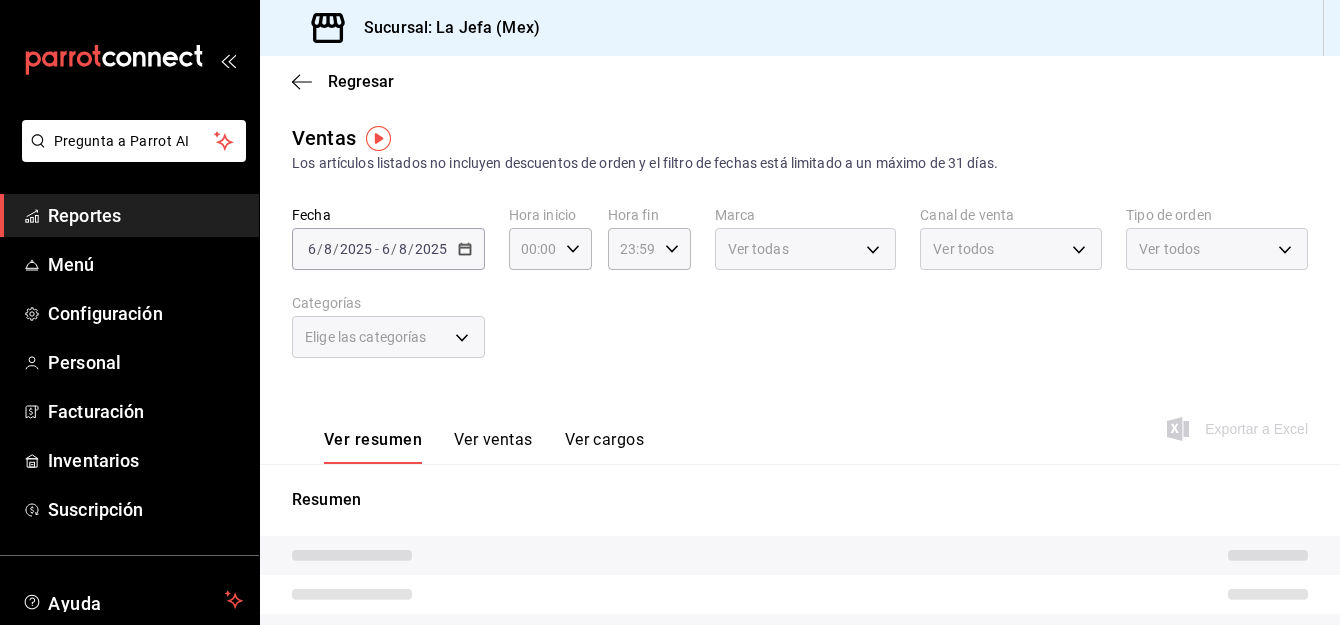 click on "Ver ventas" at bounding box center (493, 447) 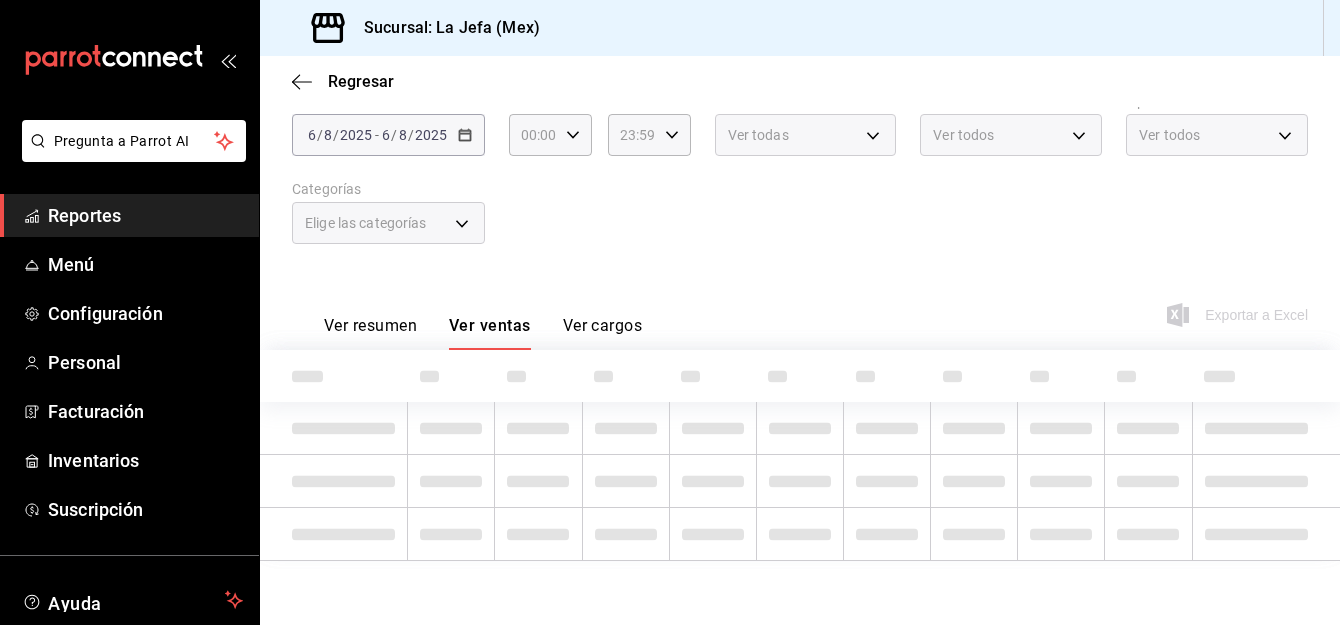 scroll, scrollTop: 0, scrollLeft: 0, axis: both 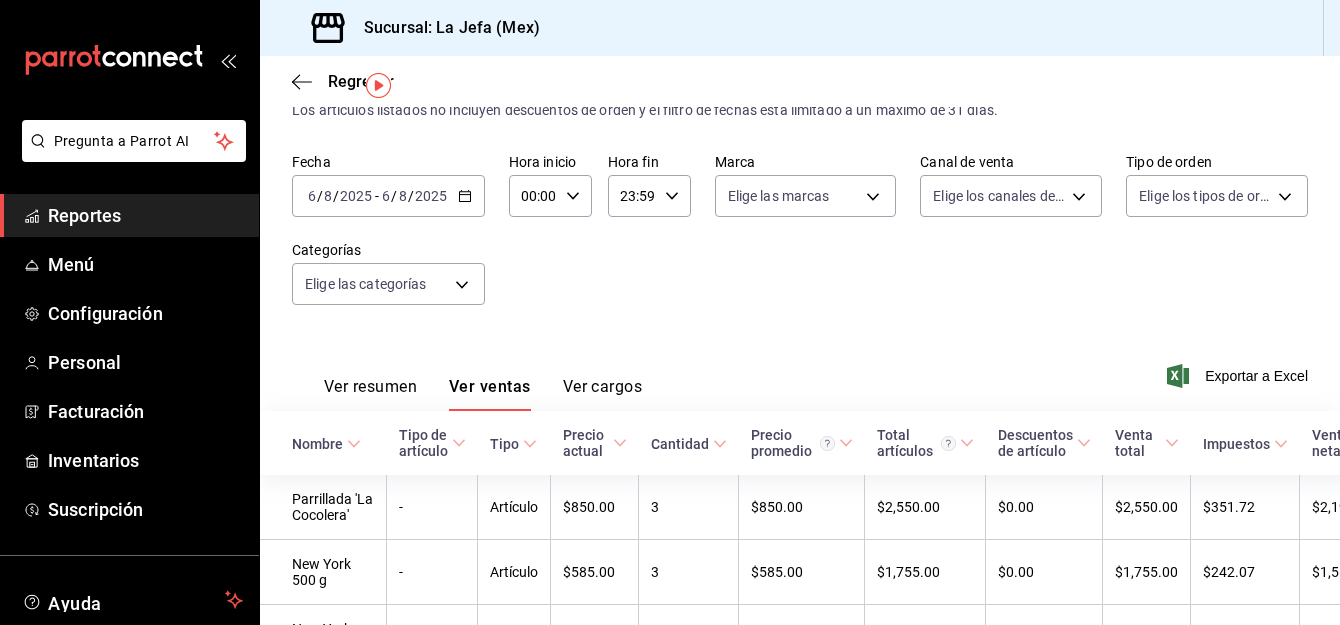 click on "Reportes" at bounding box center [145, 215] 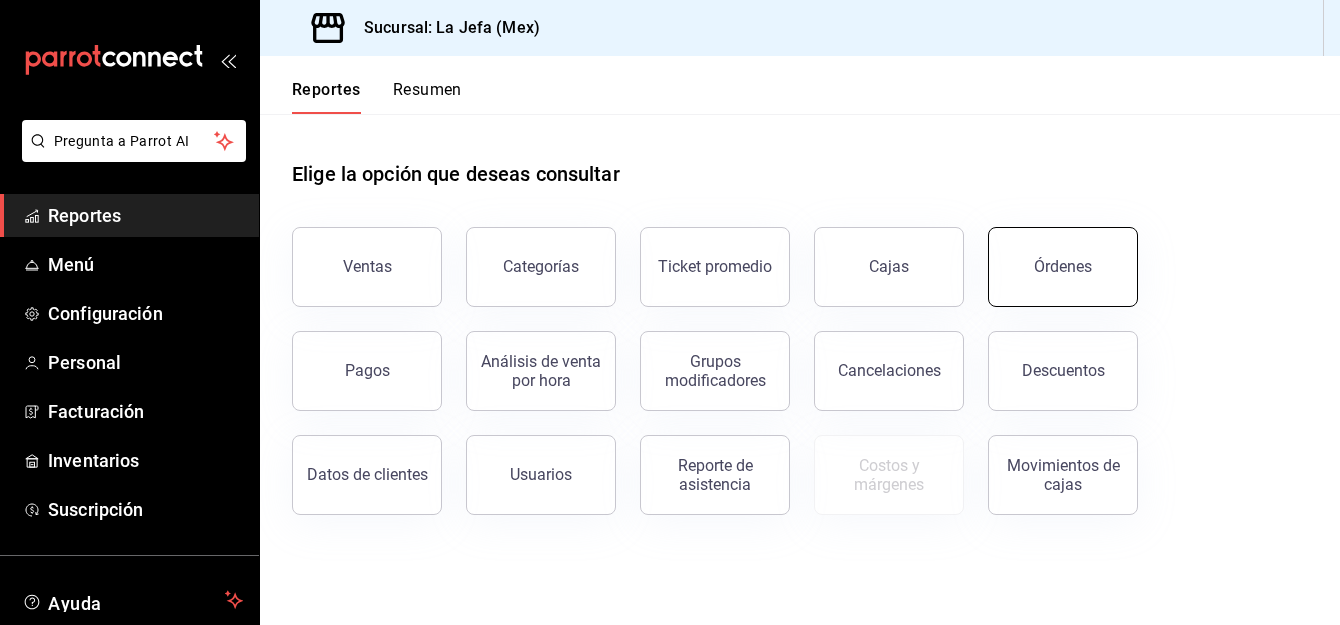 click on "Órdenes" at bounding box center [1063, 267] 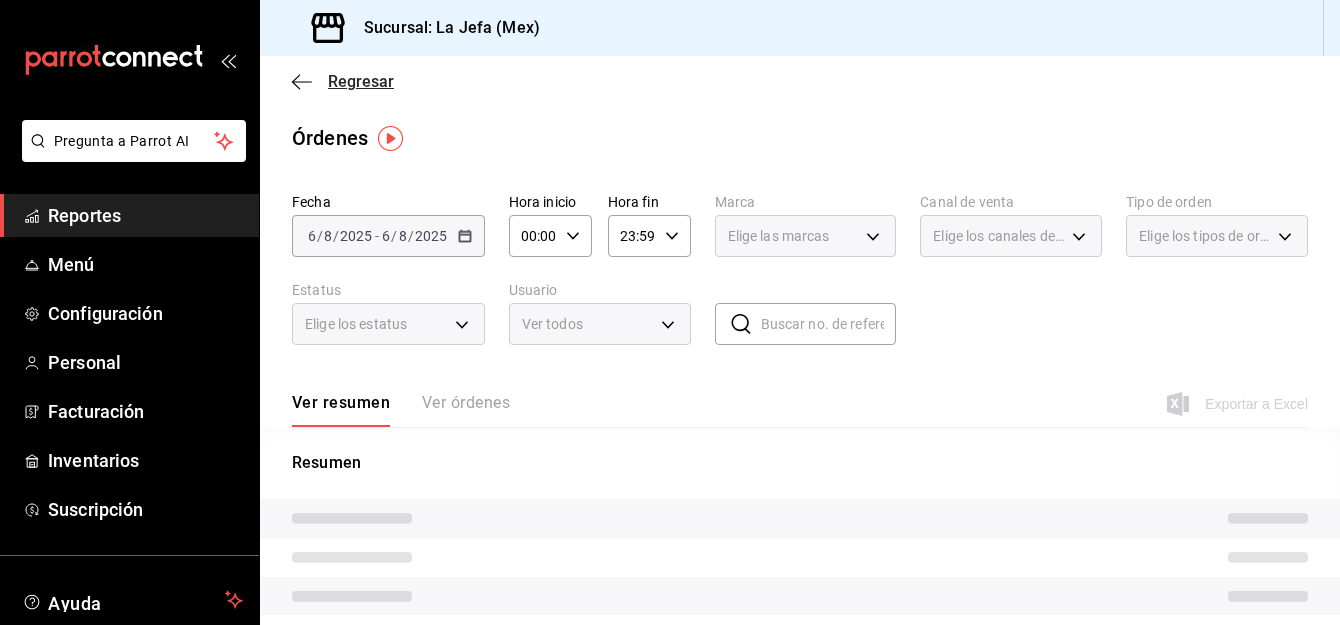 click 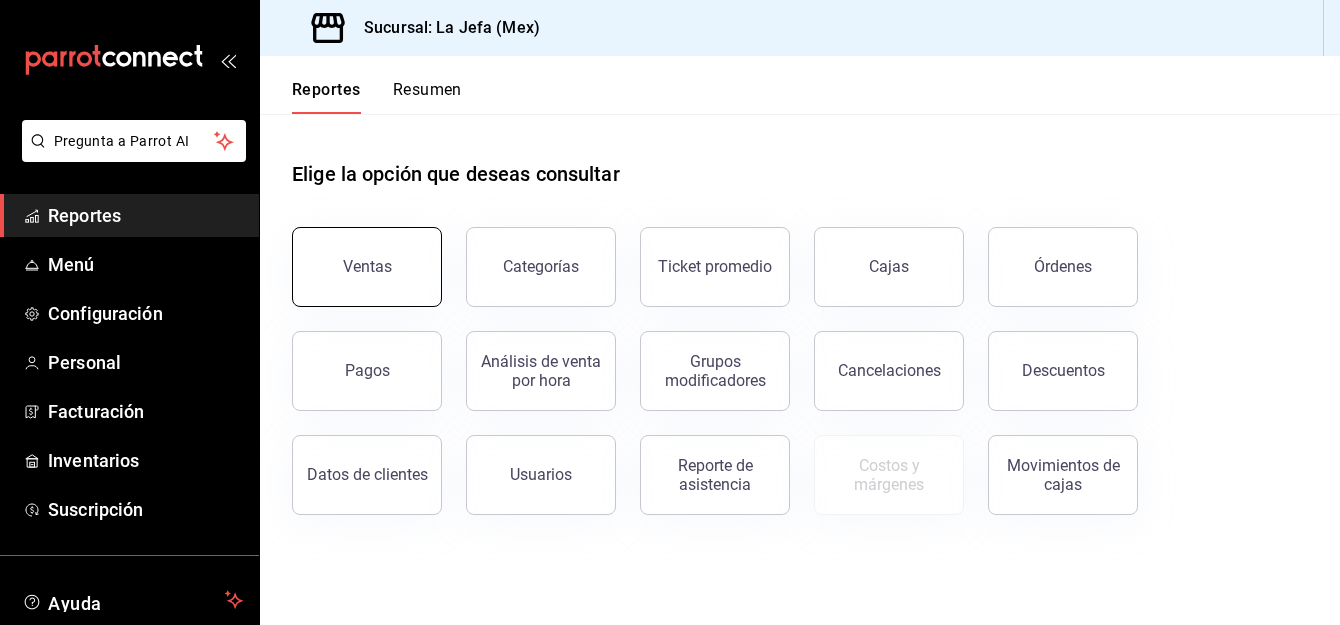 click on "Ventas" at bounding box center [367, 267] 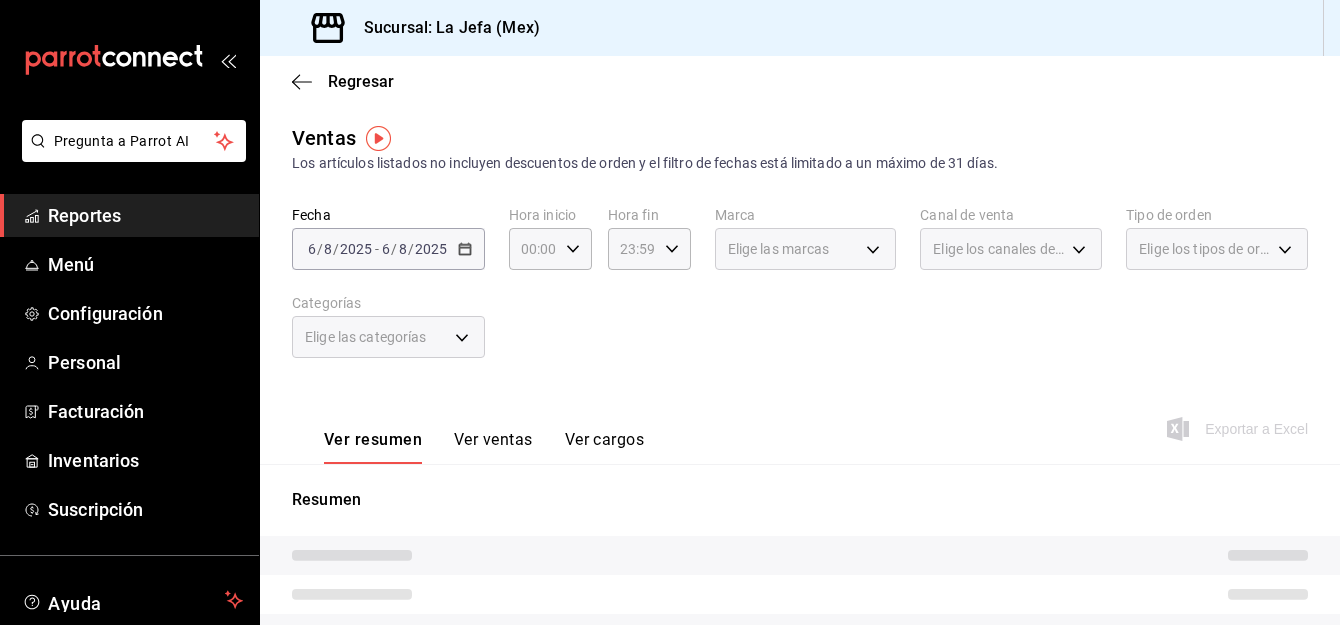 click on "Ver ventas" at bounding box center (493, 447) 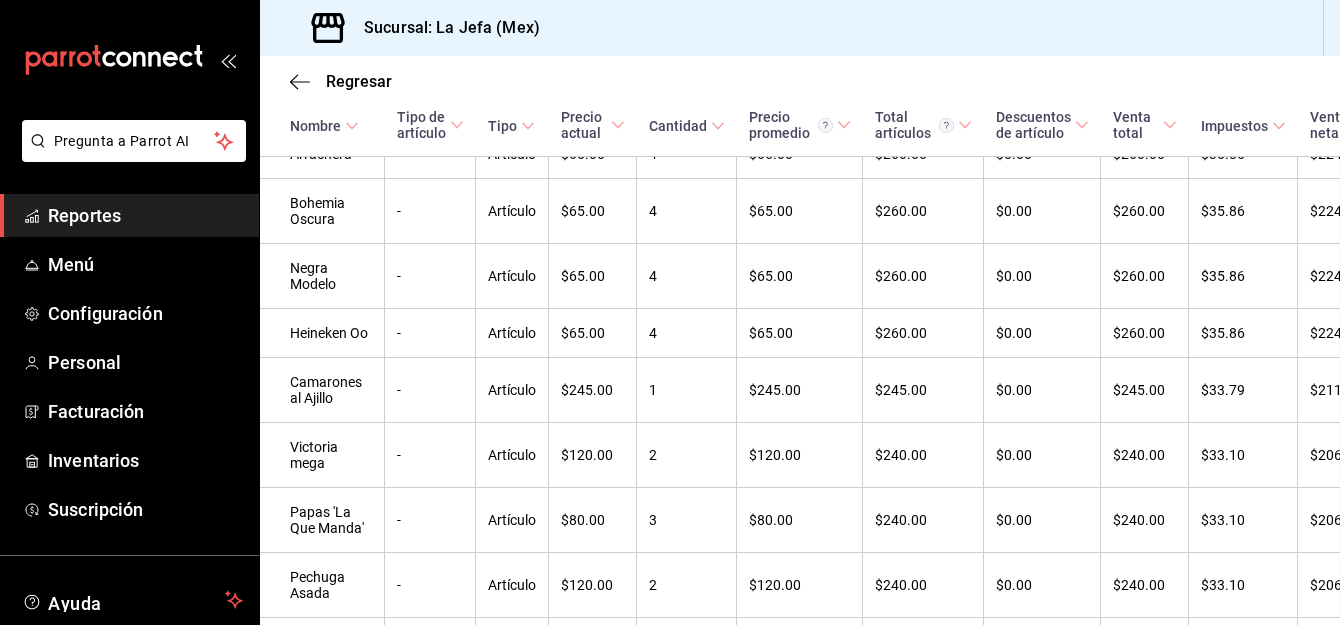 scroll, scrollTop: 2151, scrollLeft: 1, axis: both 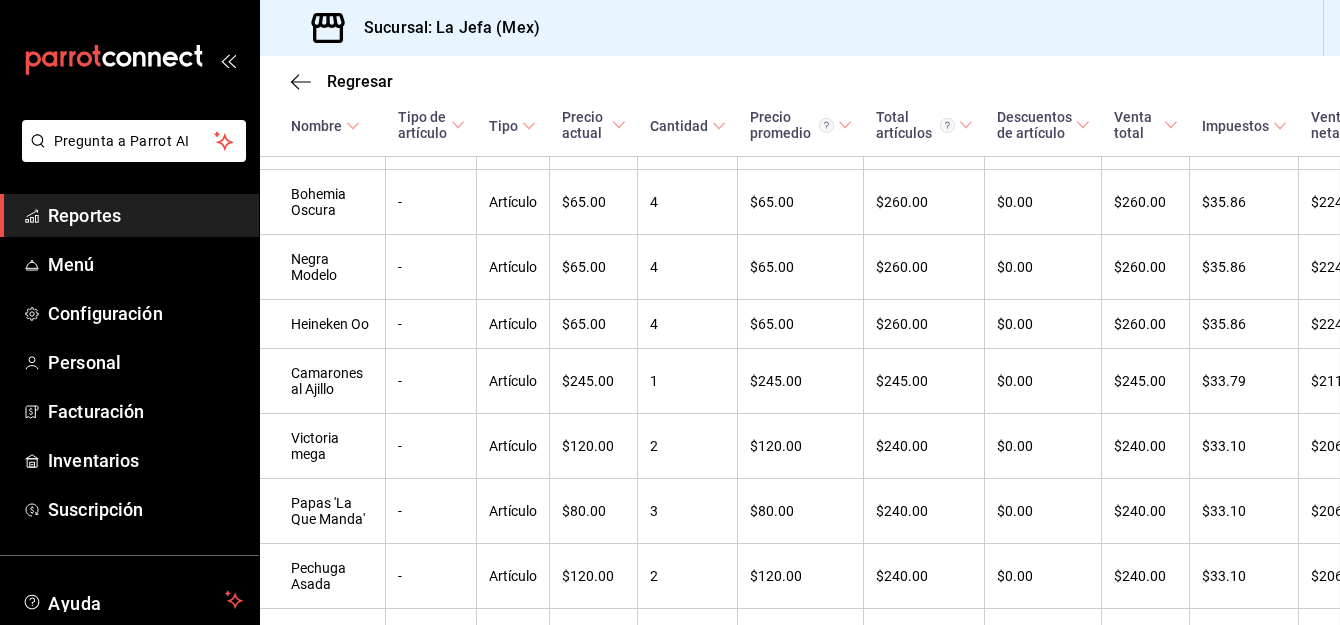 type 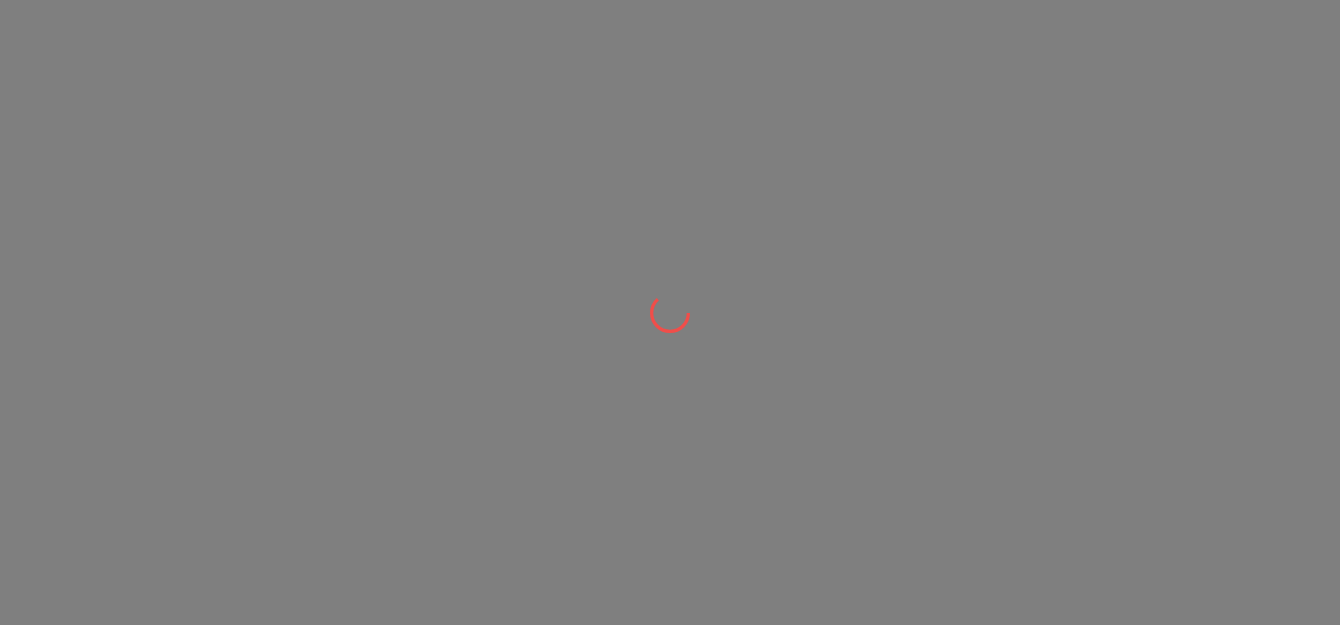 scroll, scrollTop: 0, scrollLeft: 0, axis: both 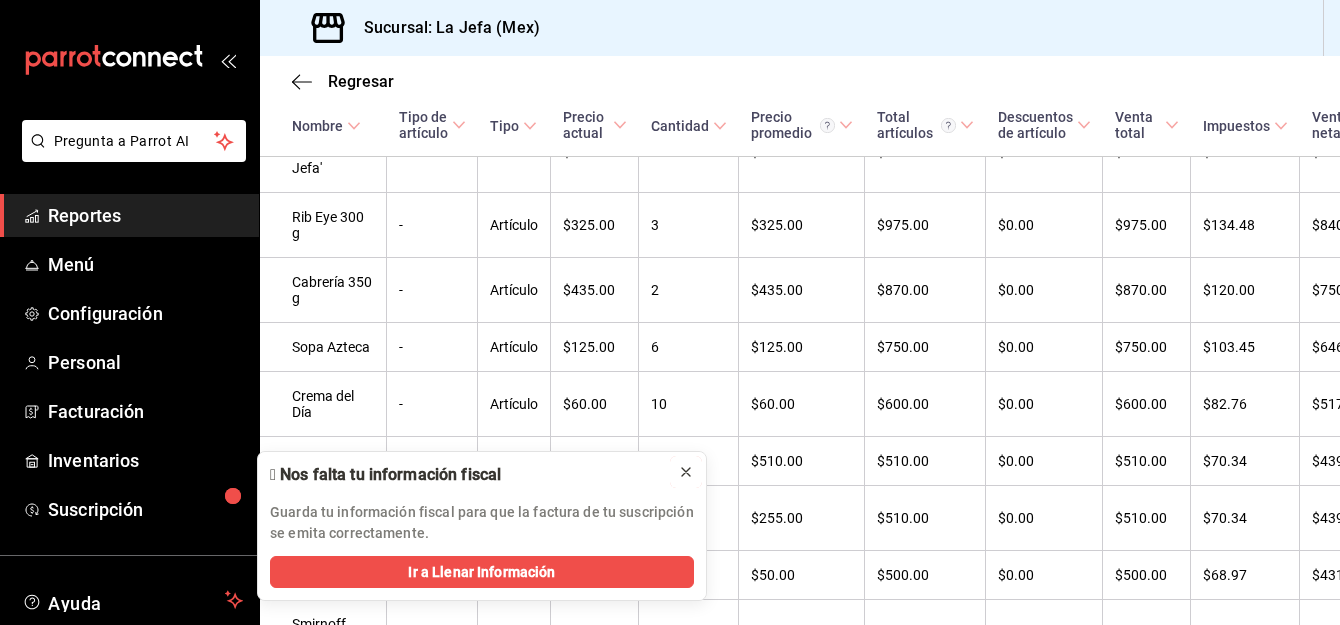 click 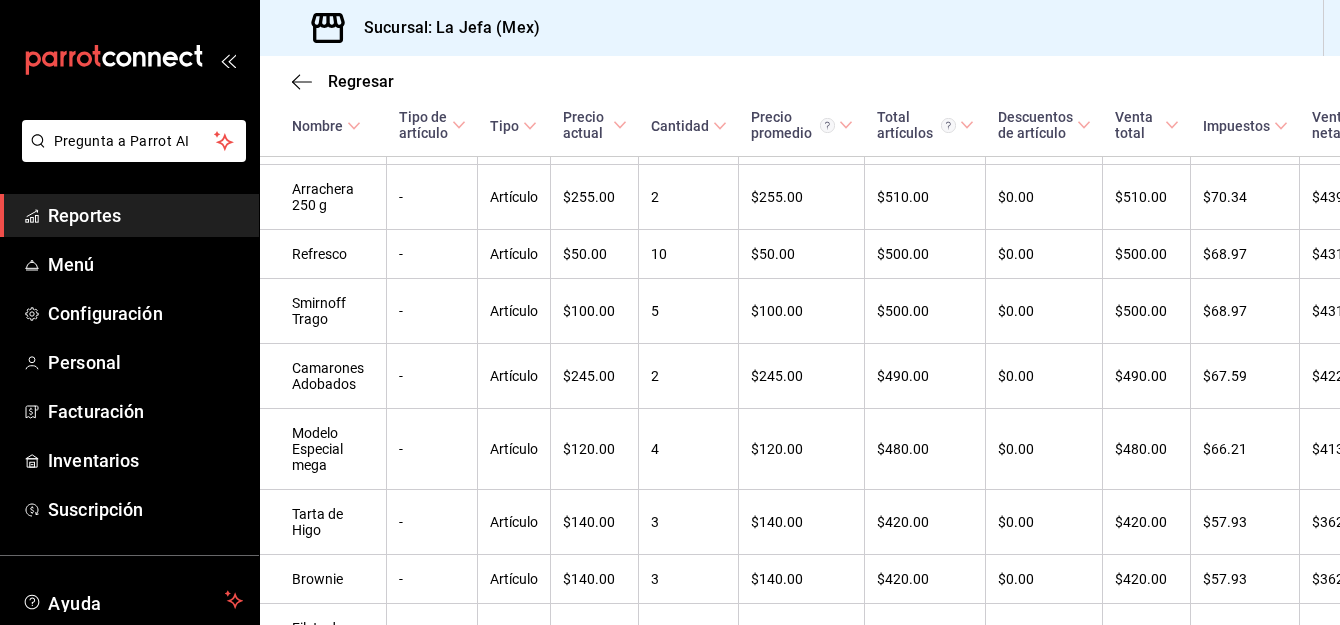 scroll, scrollTop: 1110, scrollLeft: 0, axis: vertical 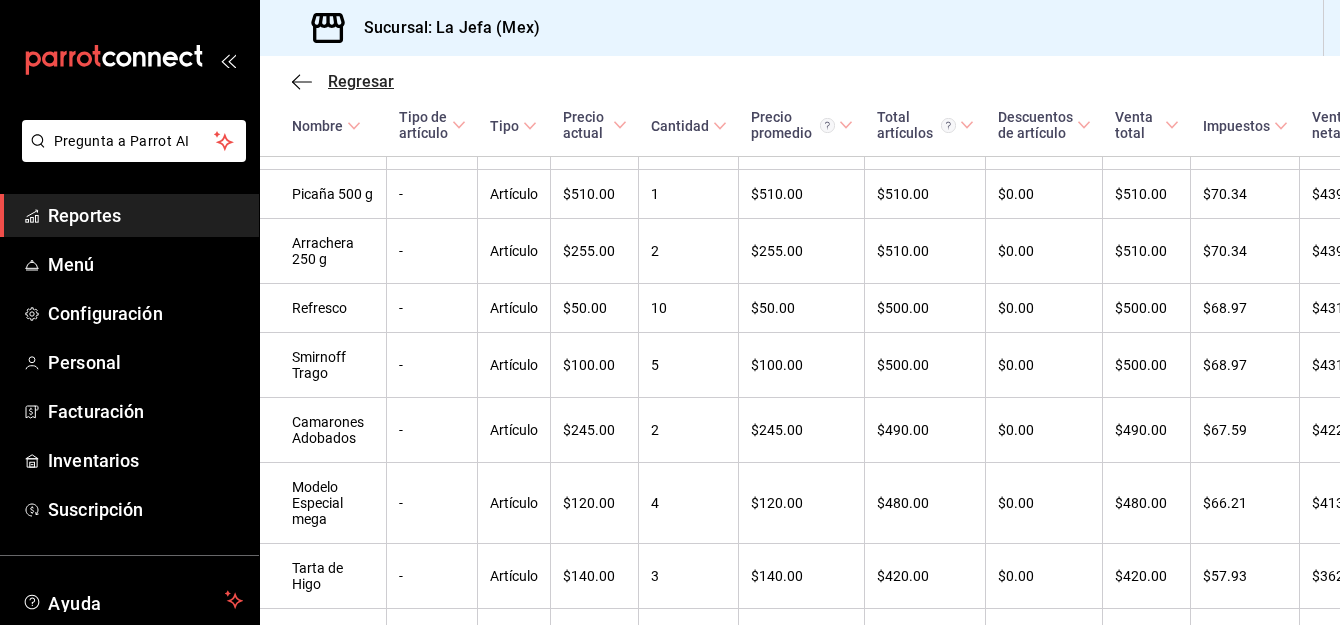 click 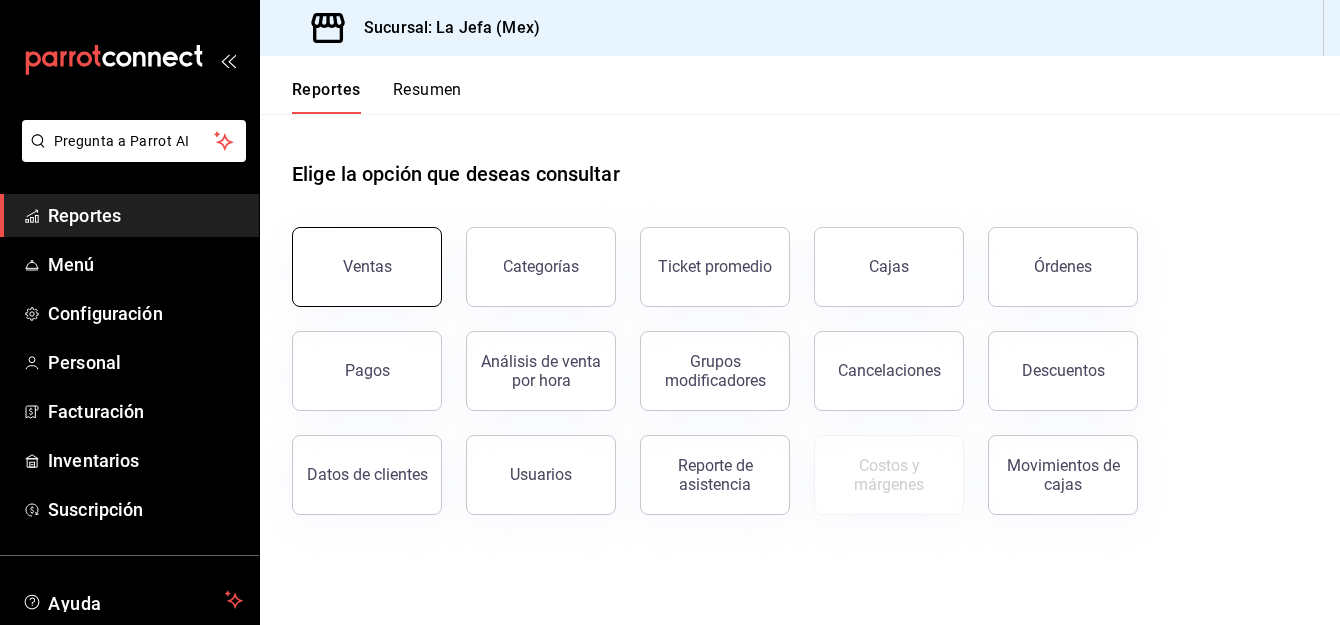 click on "Ventas" at bounding box center [367, 267] 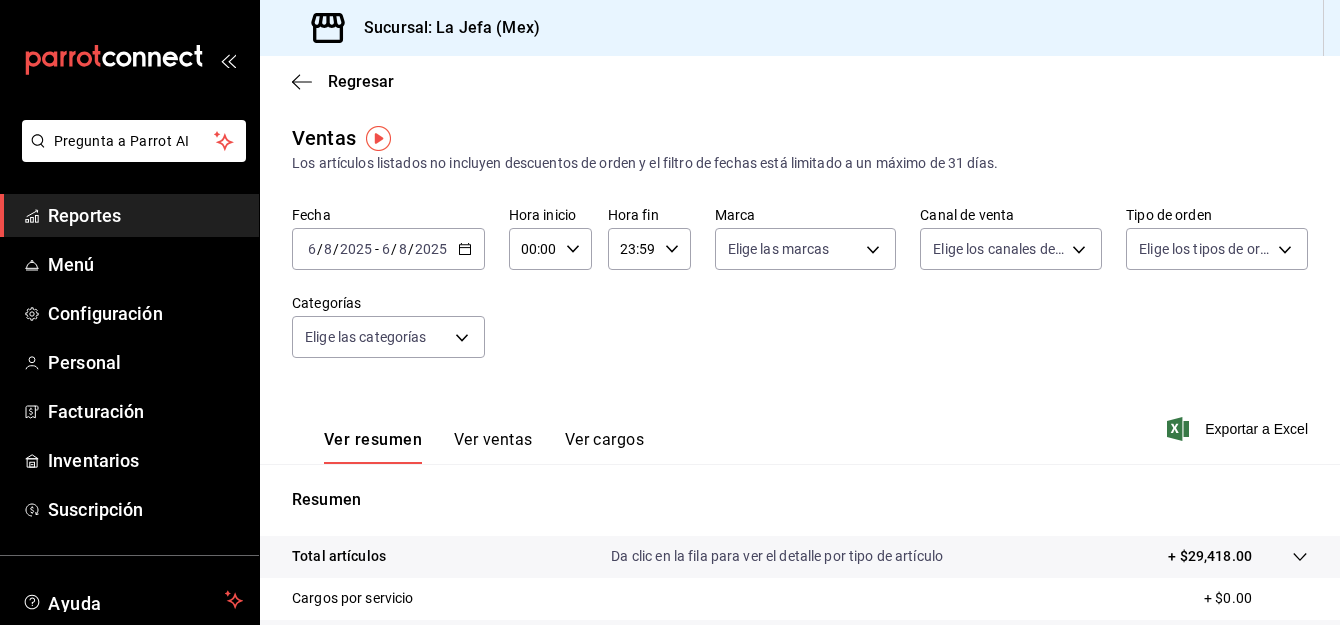 click on "Ver ventas" at bounding box center [493, 447] 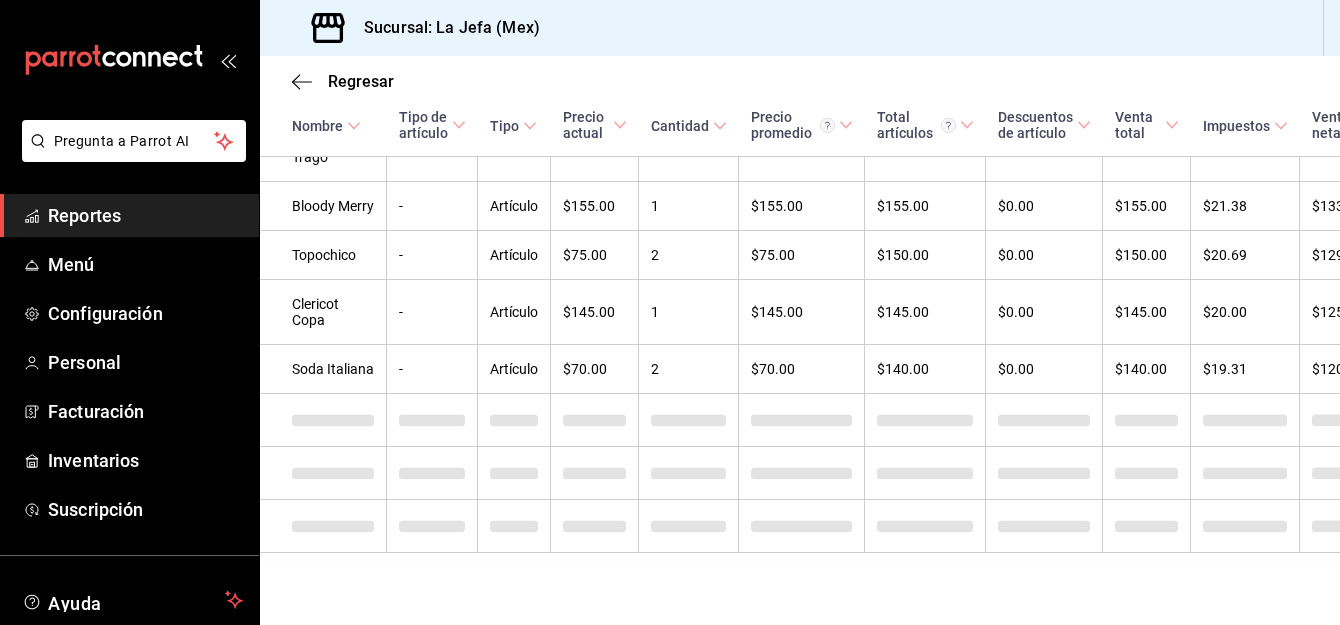 scroll, scrollTop: 3830, scrollLeft: 0, axis: vertical 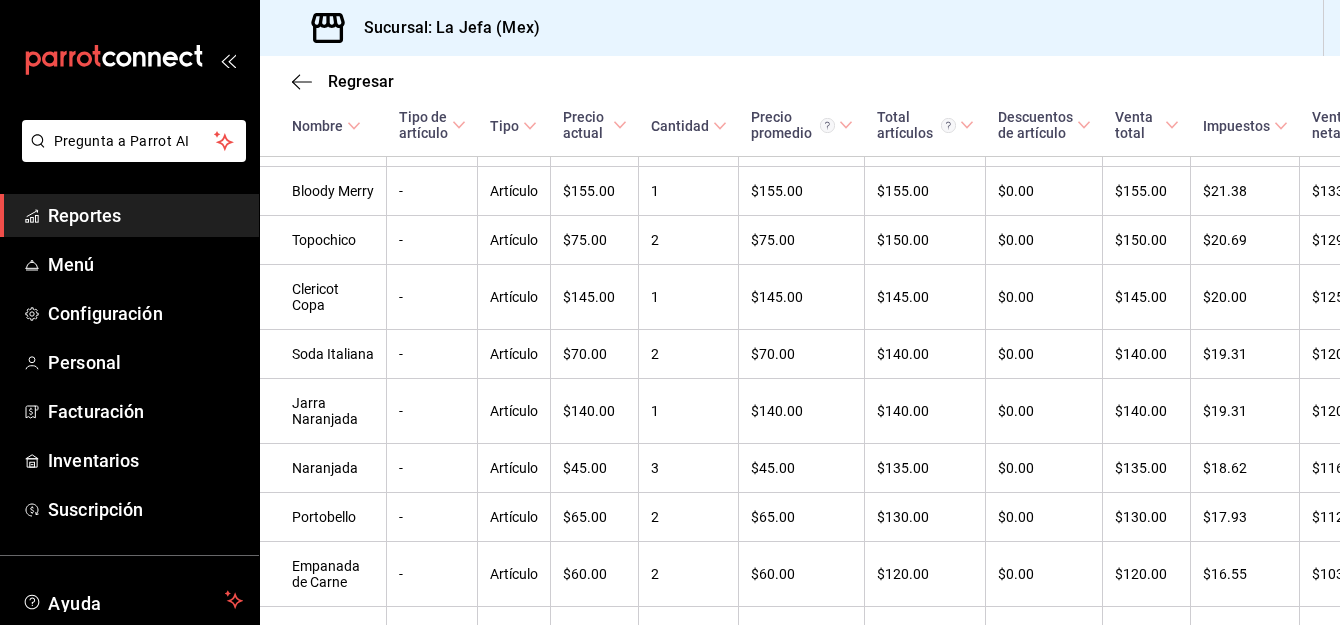 drag, startPoint x: 87, startPoint y: 209, endPoint x: 236, endPoint y: 193, distance: 149.8566 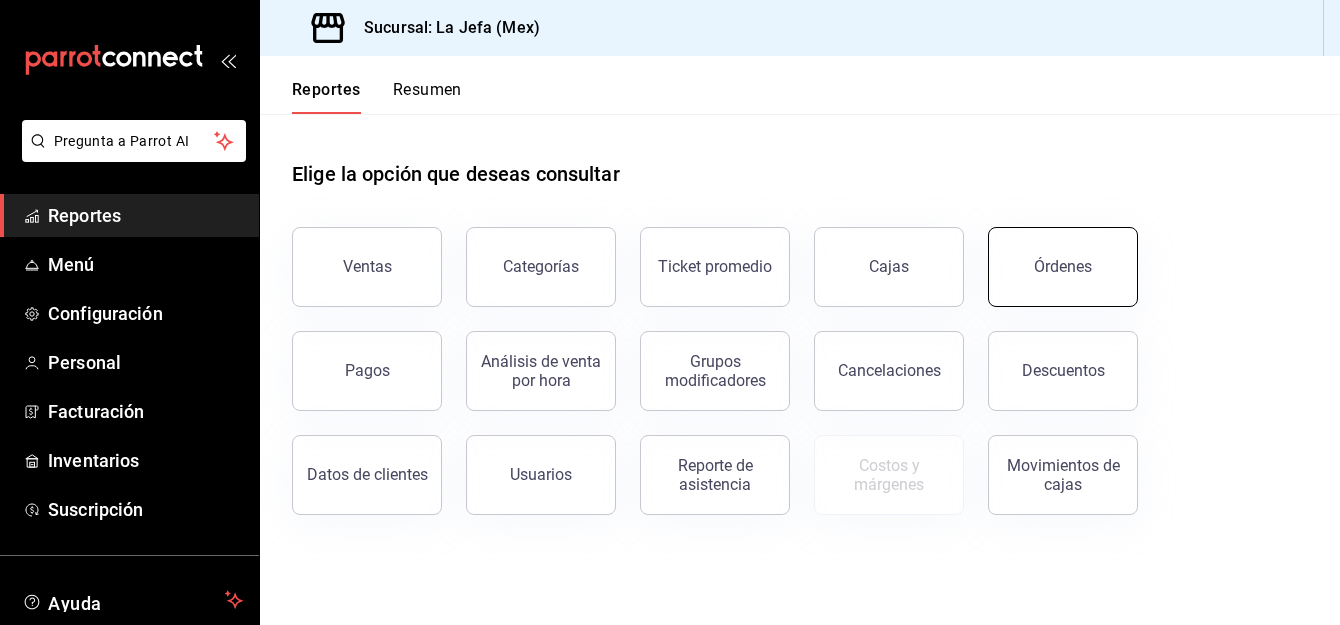 click on "Órdenes" at bounding box center (1063, 267) 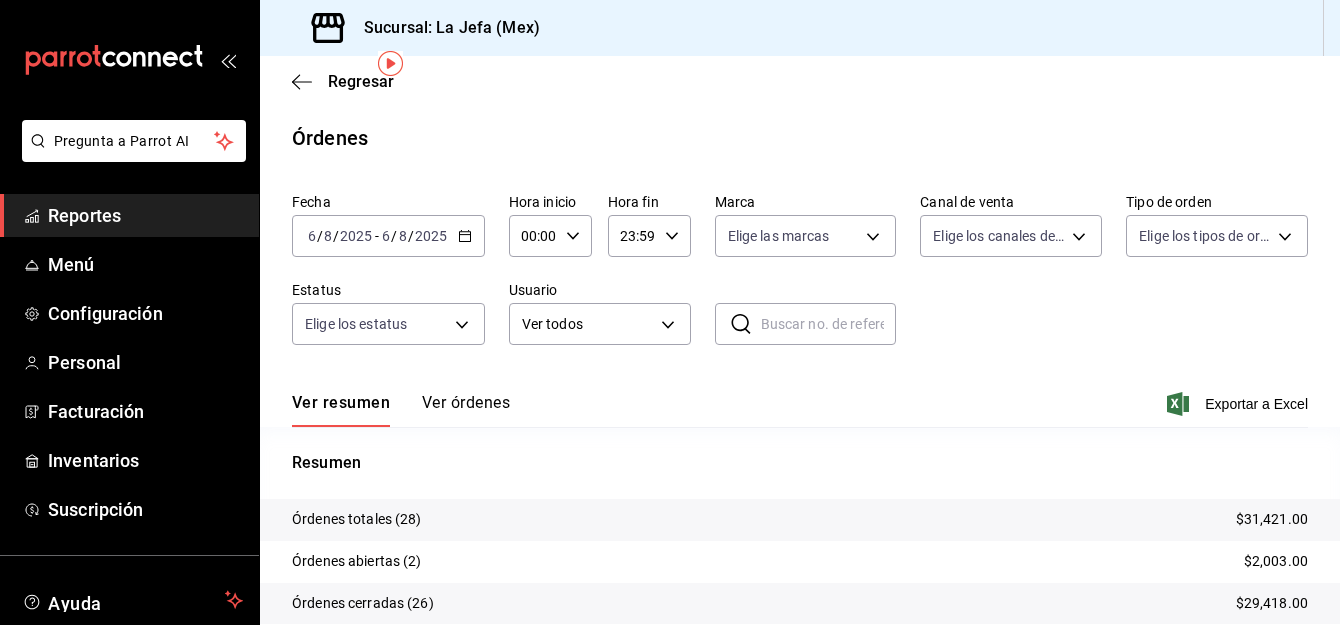 scroll, scrollTop: 160, scrollLeft: 0, axis: vertical 